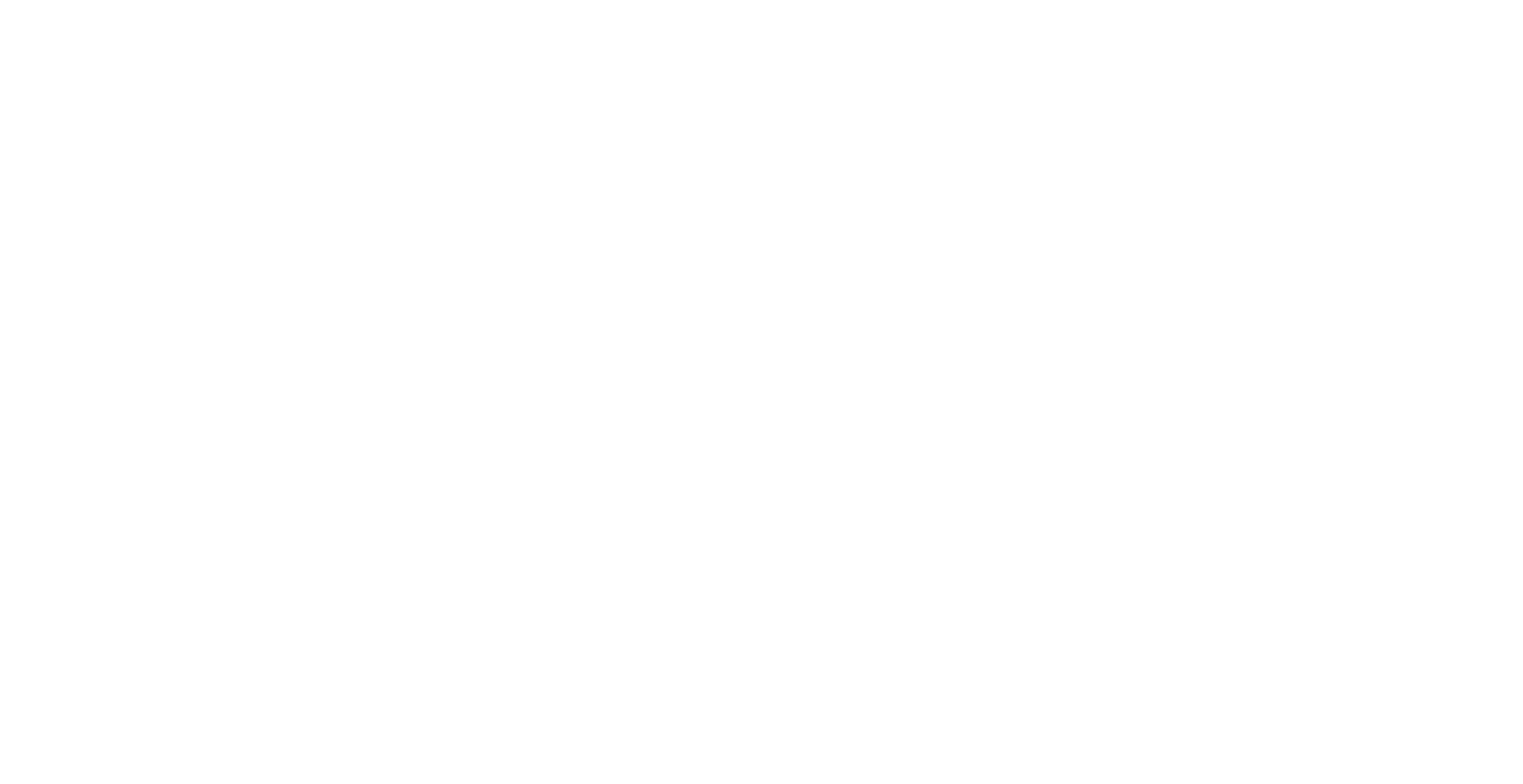 scroll, scrollTop: 0, scrollLeft: 0, axis: both 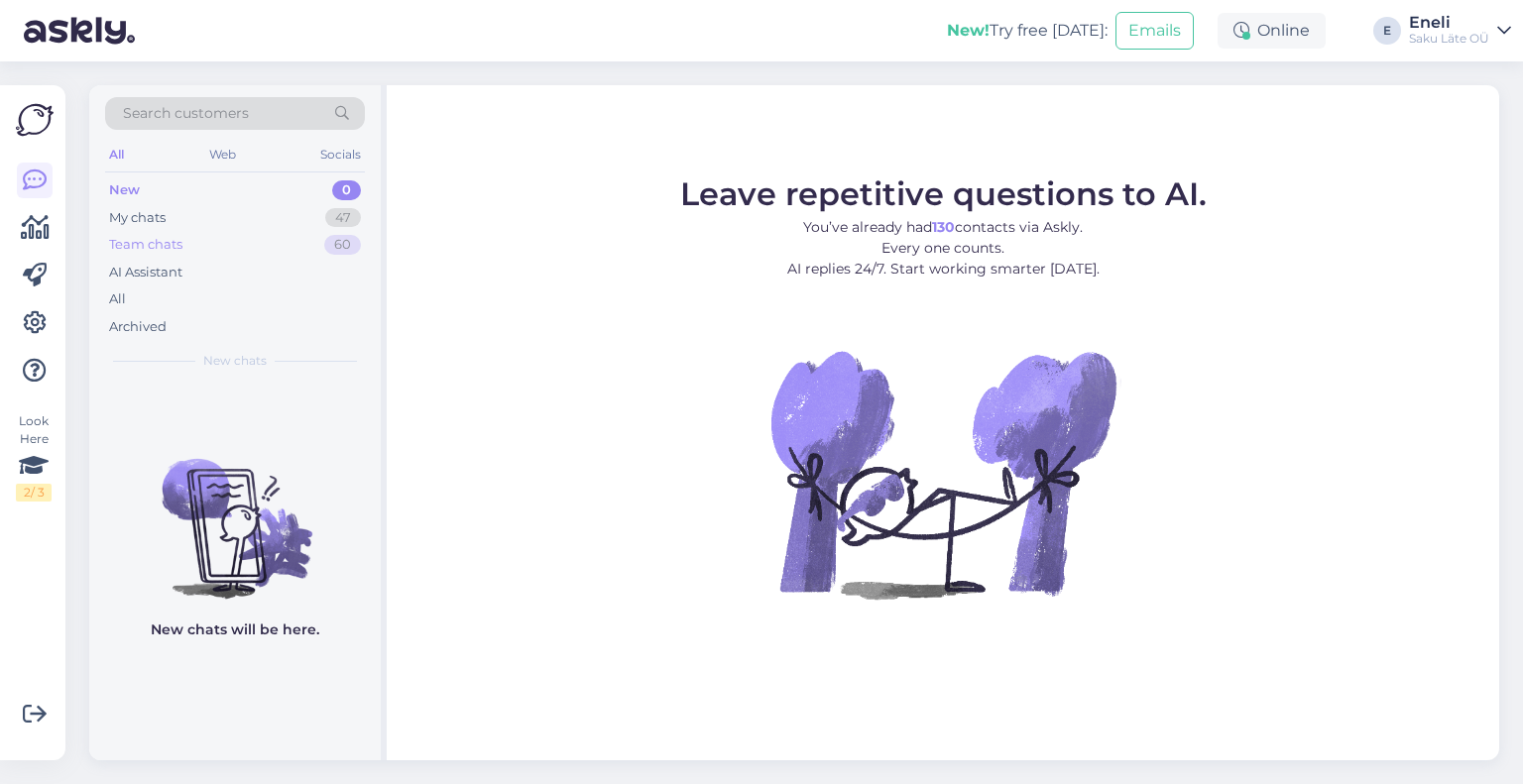 click on "Team chats" at bounding box center [146, 245] 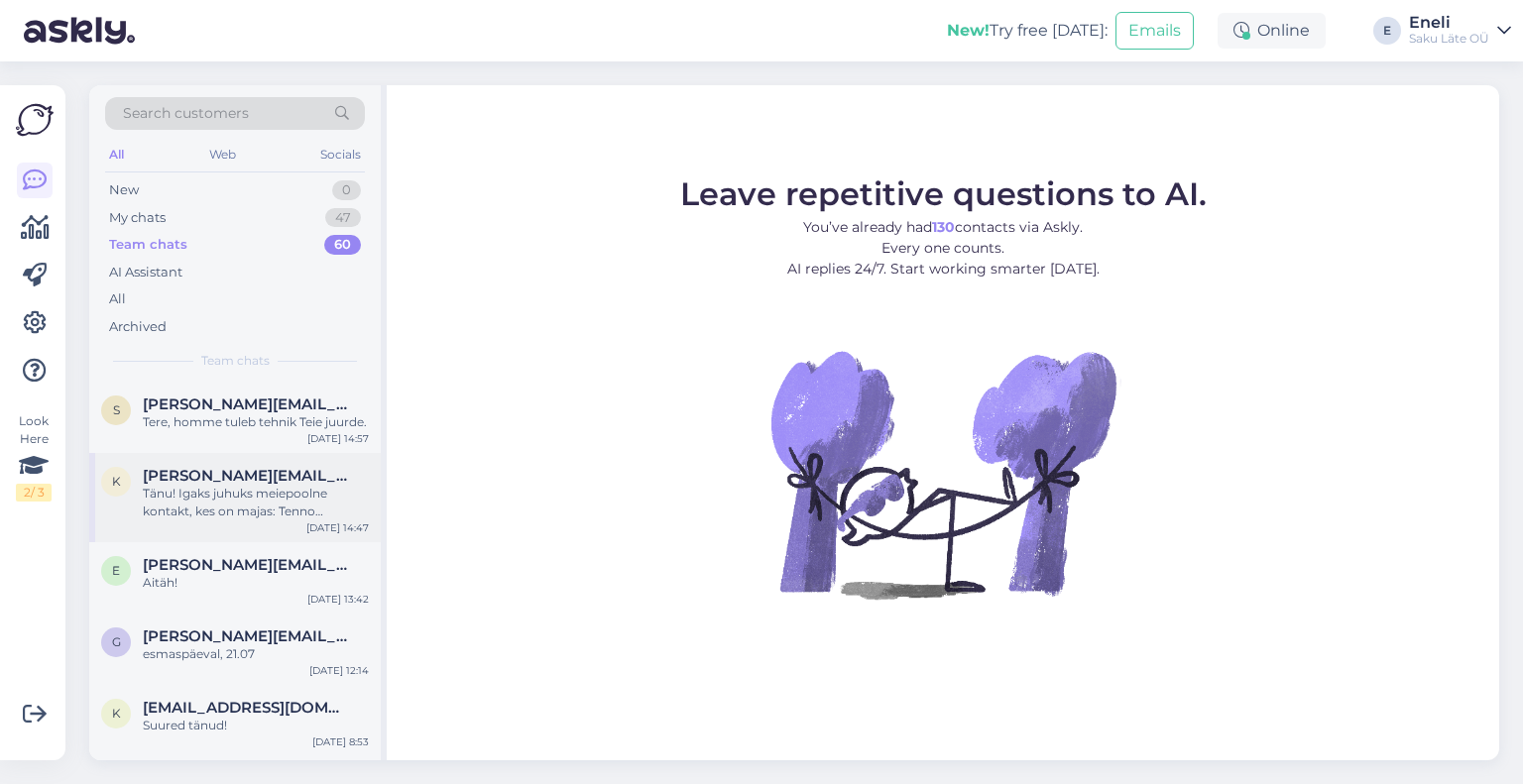 click on "Tänu! Igaks juhuks meiepoolne kontakt, kes on majas: Tenno (5040831)." at bounding box center (256, 503) 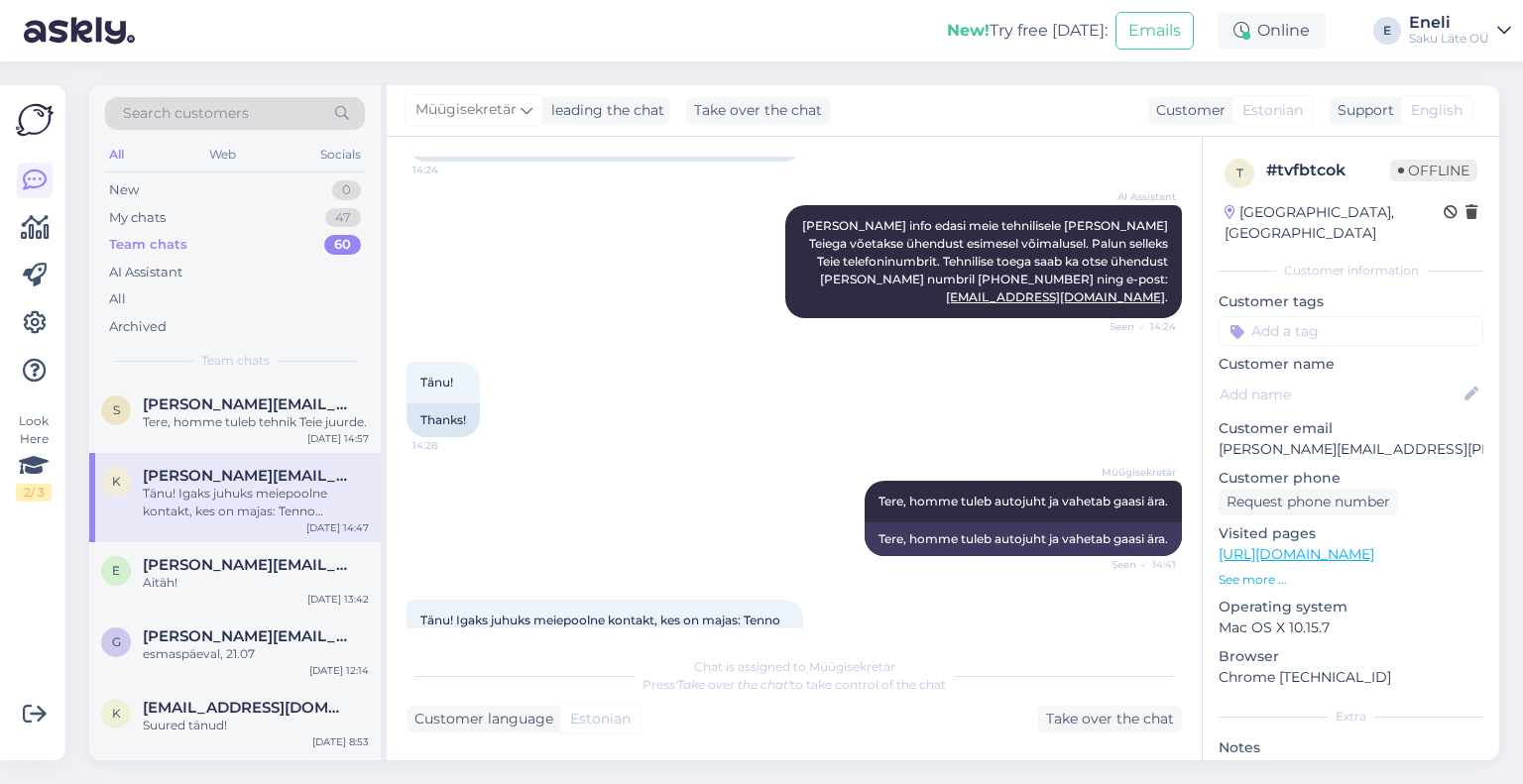 scroll, scrollTop: 844, scrollLeft: 0, axis: vertical 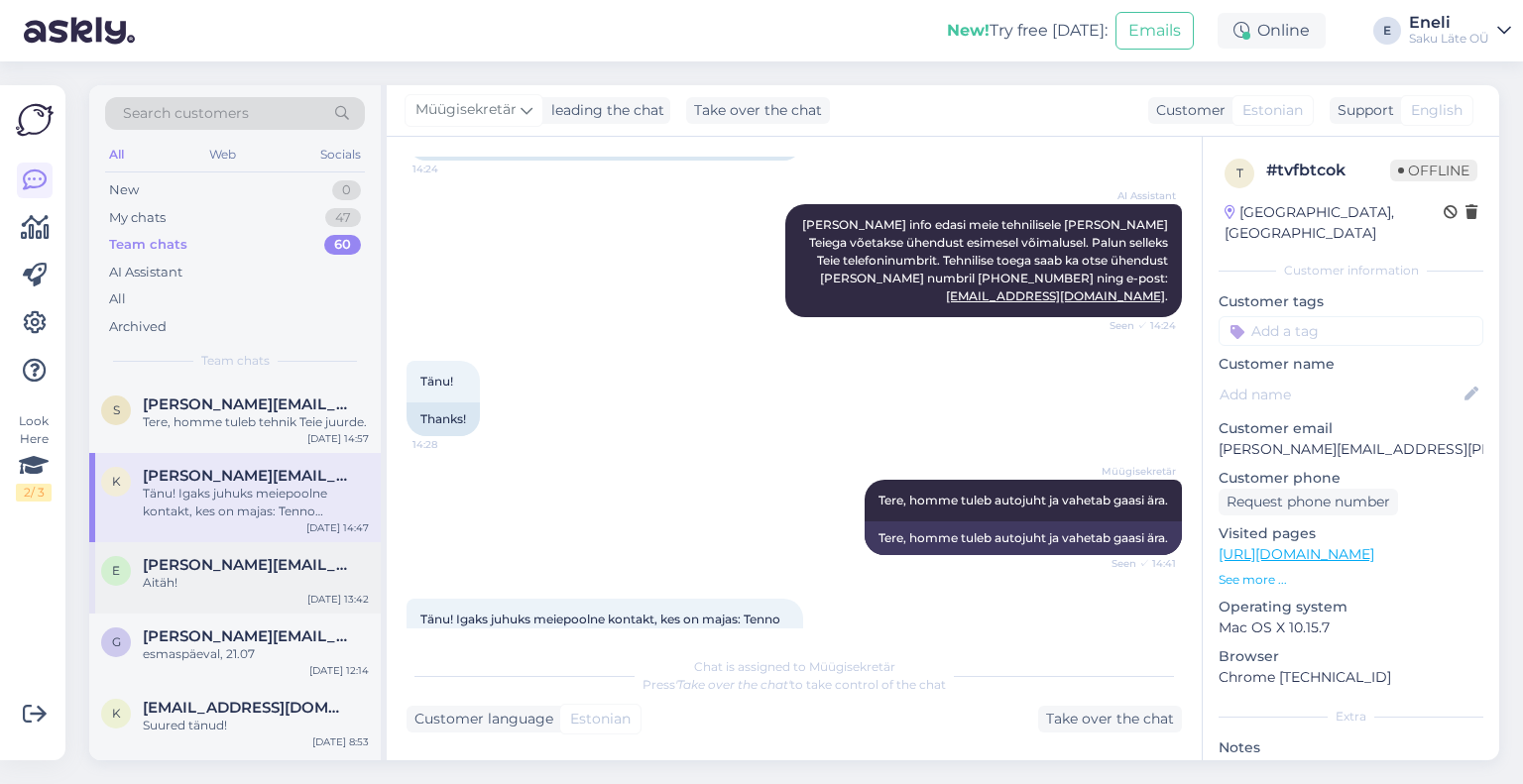 click on "Aitäh!" at bounding box center [256, 583] 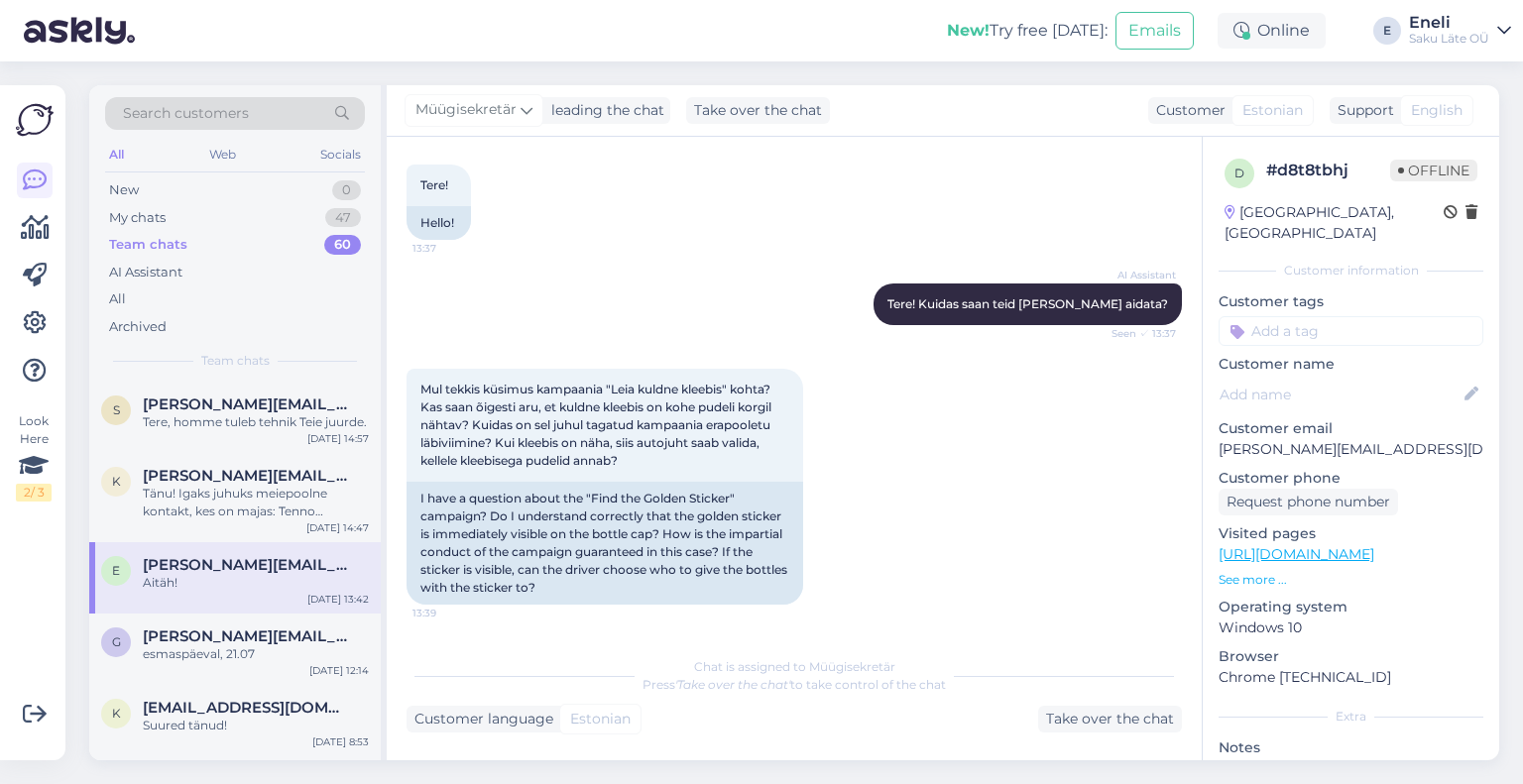 scroll, scrollTop: 0, scrollLeft: 0, axis: both 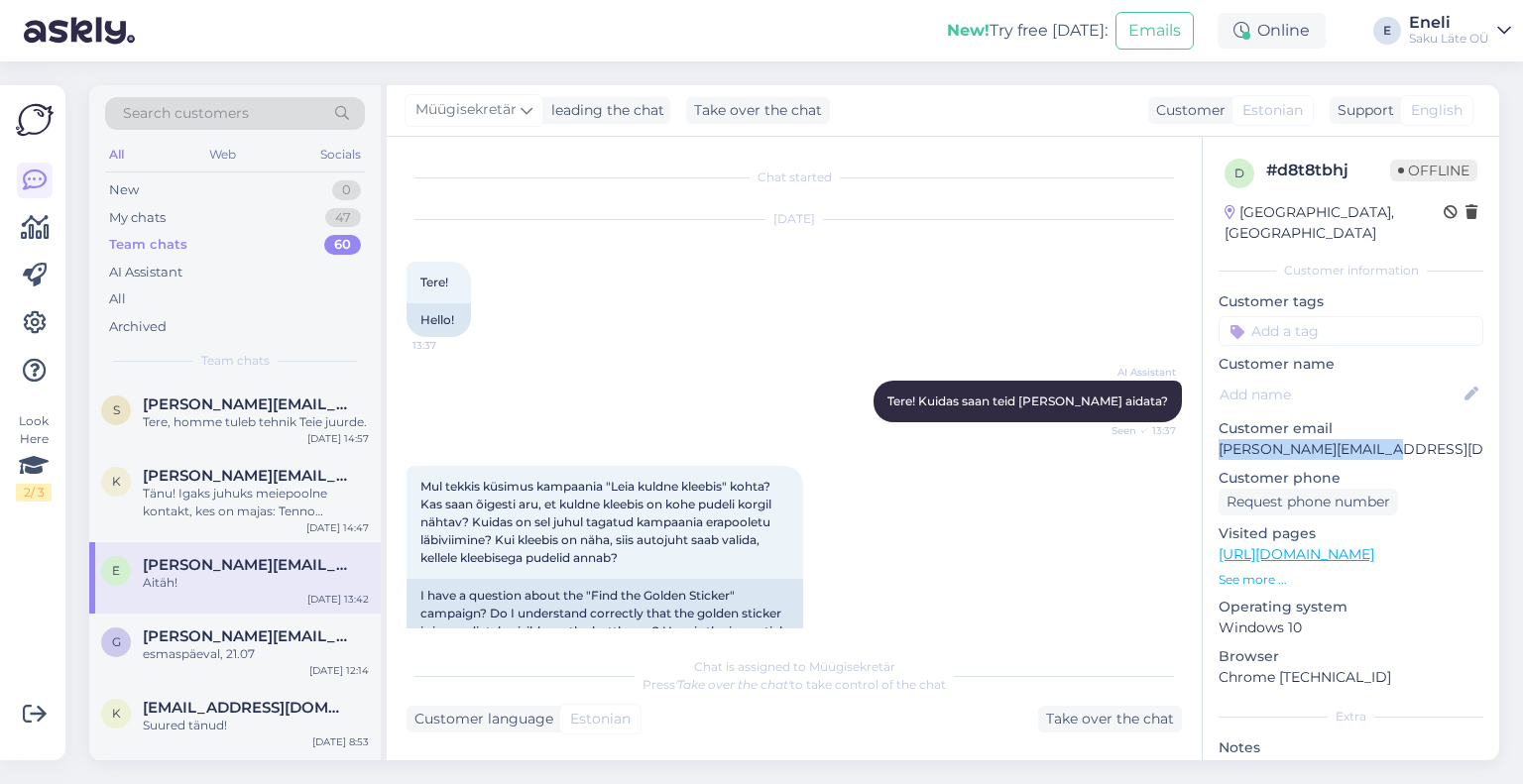 drag, startPoint x: 1384, startPoint y: 425, endPoint x: 1214, endPoint y: 432, distance: 170.14406 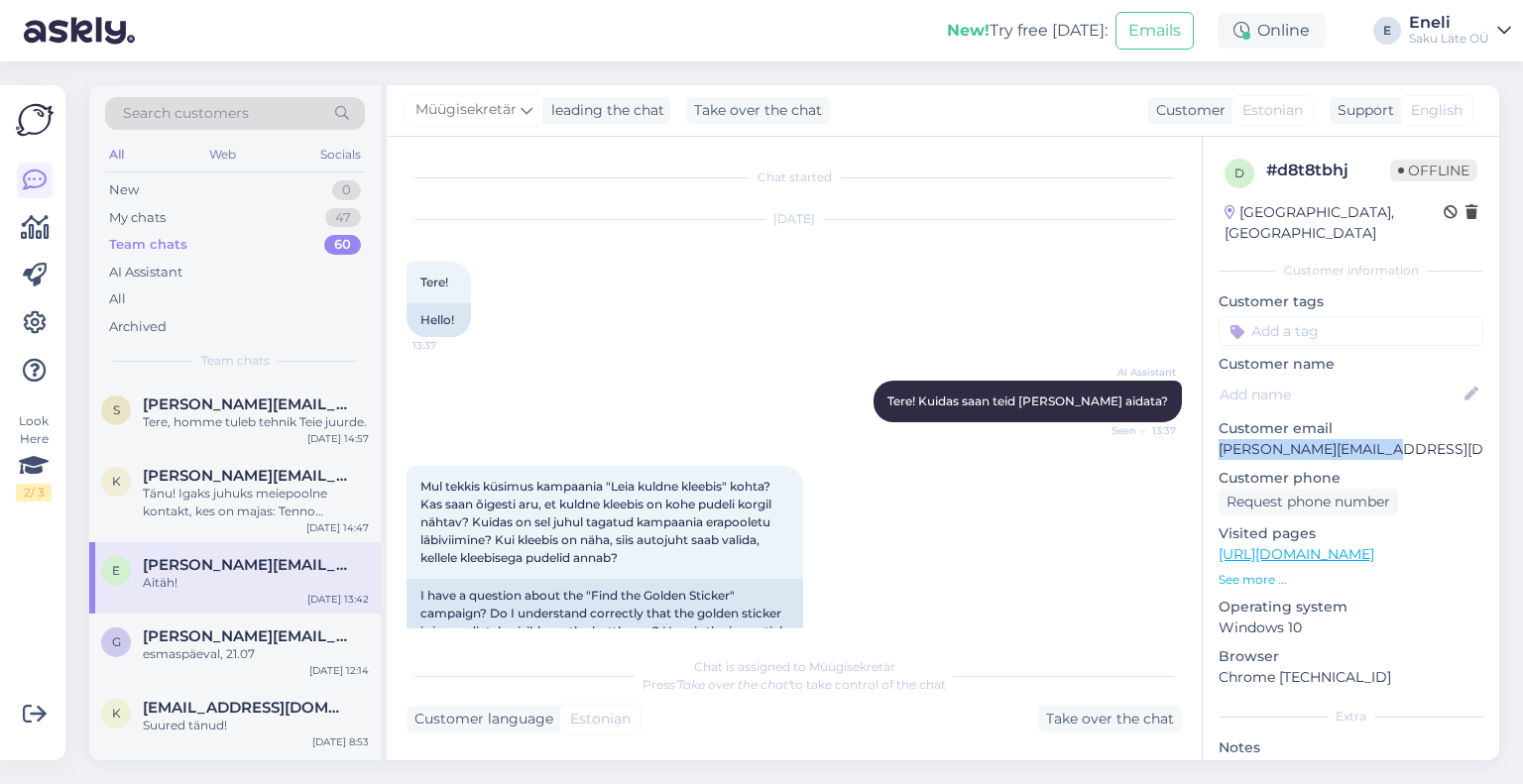 click on "d # d8t8tbhj Offline     [GEOGRAPHIC_DATA], [GEOGRAPHIC_DATA] Customer information Customer tags Customer name Customer email [PERSON_NAME][EMAIL_ADDRESS][DOMAIN_NAME] Customer phone Request phone number Visited pages [URL][DOMAIN_NAME] See more ... Operating system Windows 10 Browser Chrome [TECHNICAL_ID] Extra Notes" at bounding box center [1350, 554] 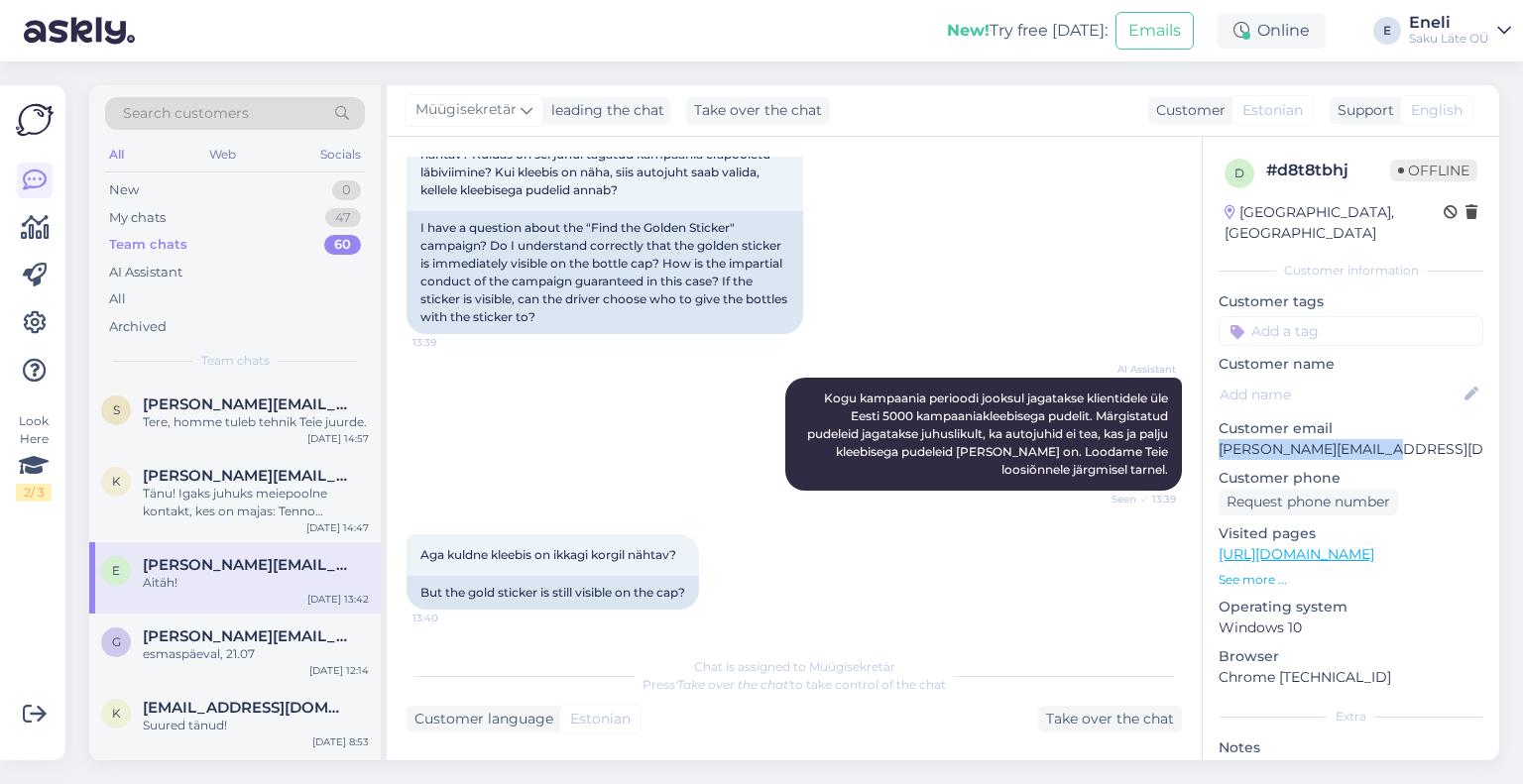 scroll, scrollTop: 364, scrollLeft: 0, axis: vertical 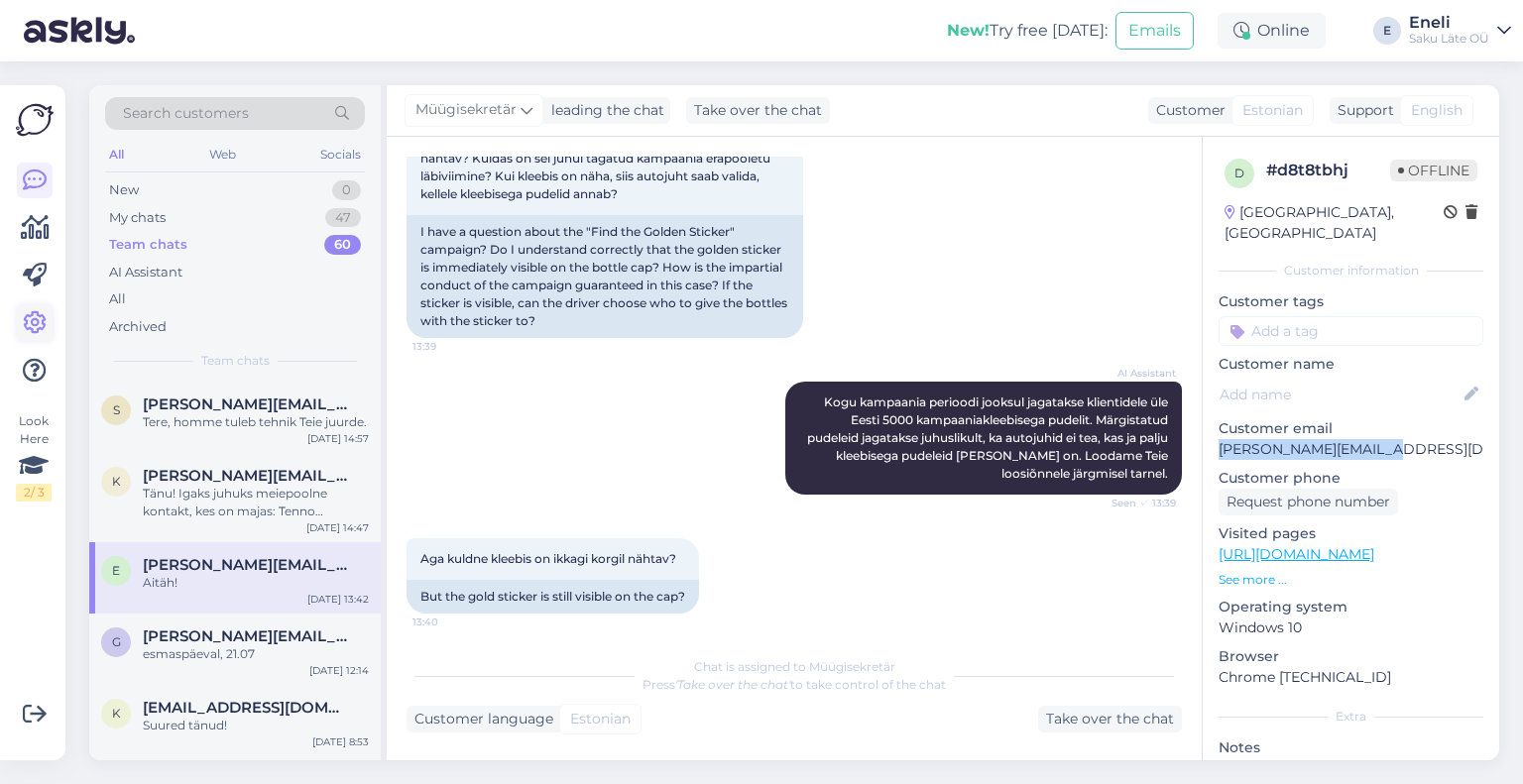 click at bounding box center (35, 323) 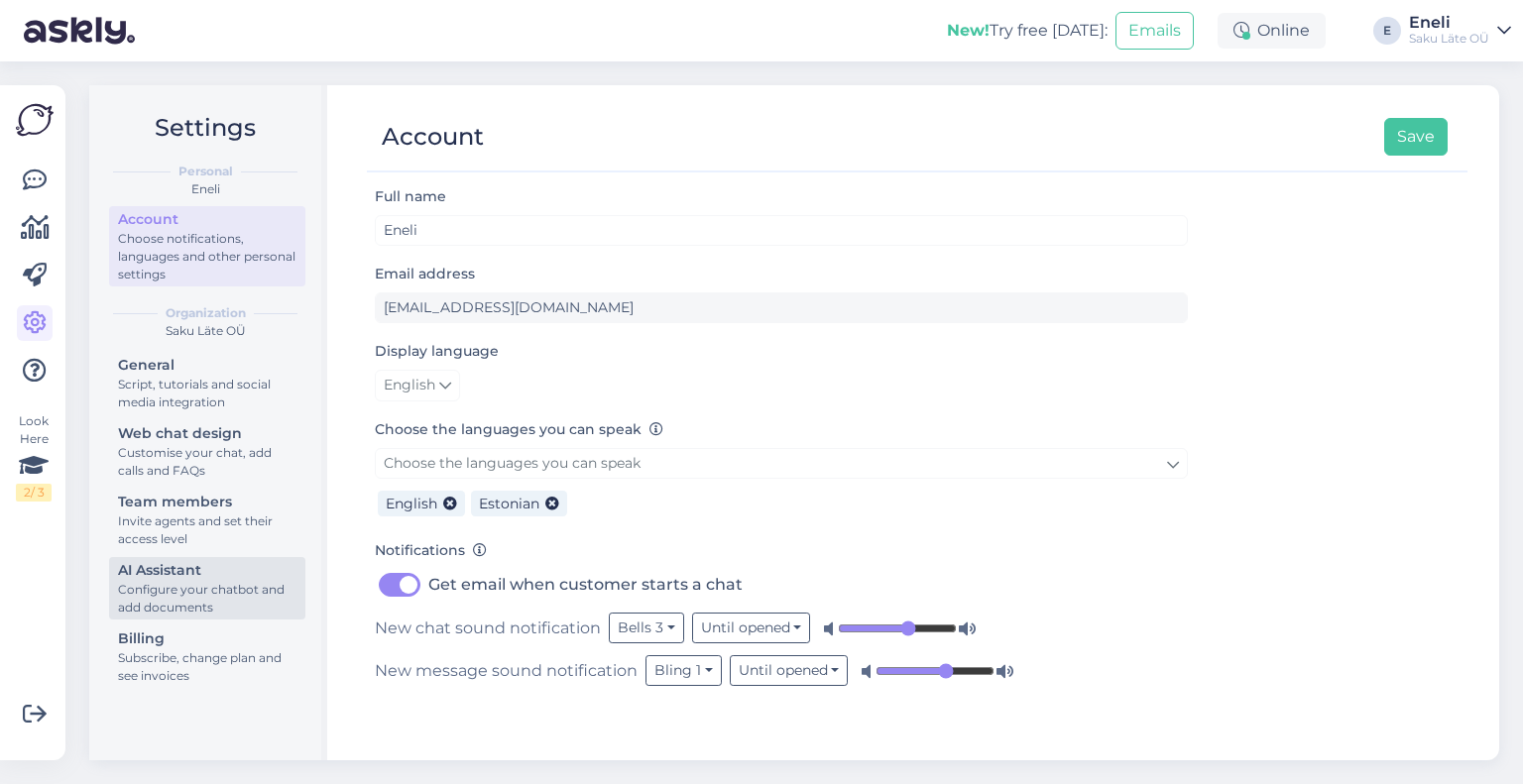 click on "Configure your chatbot and add documents" at bounding box center (207, 599) 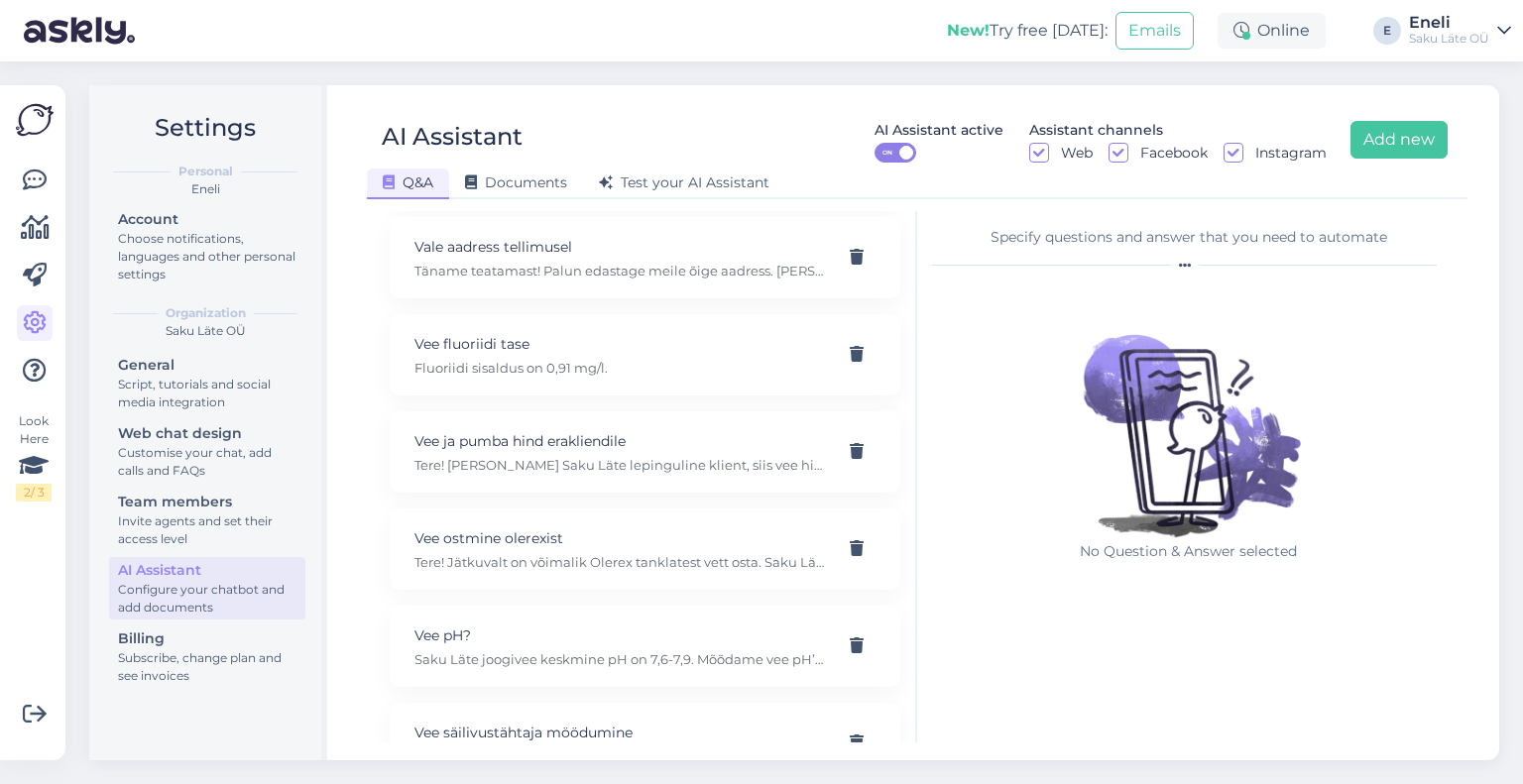 scroll, scrollTop: 5558, scrollLeft: 0, axis: vertical 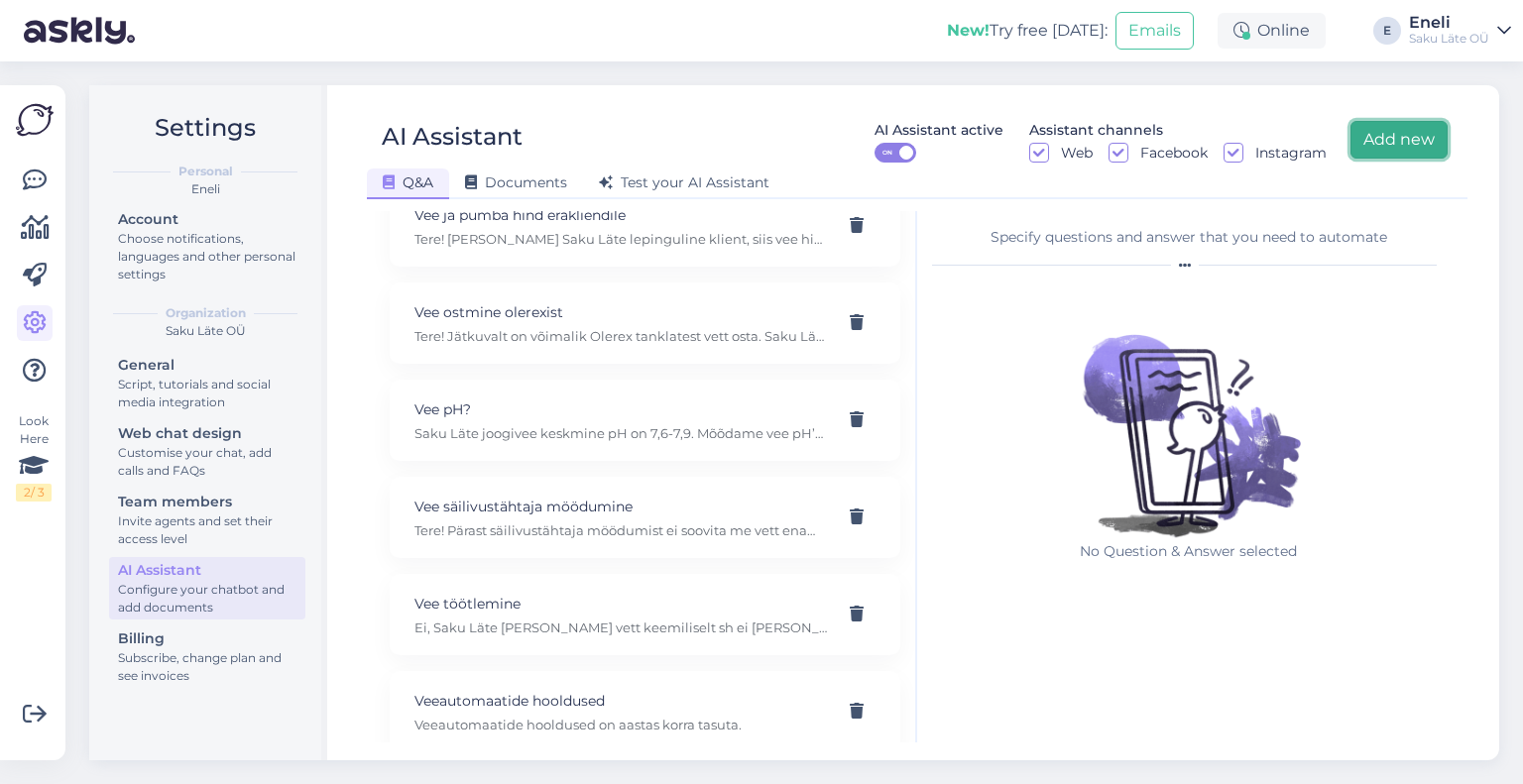 click on "Add new" at bounding box center (1399, 140) 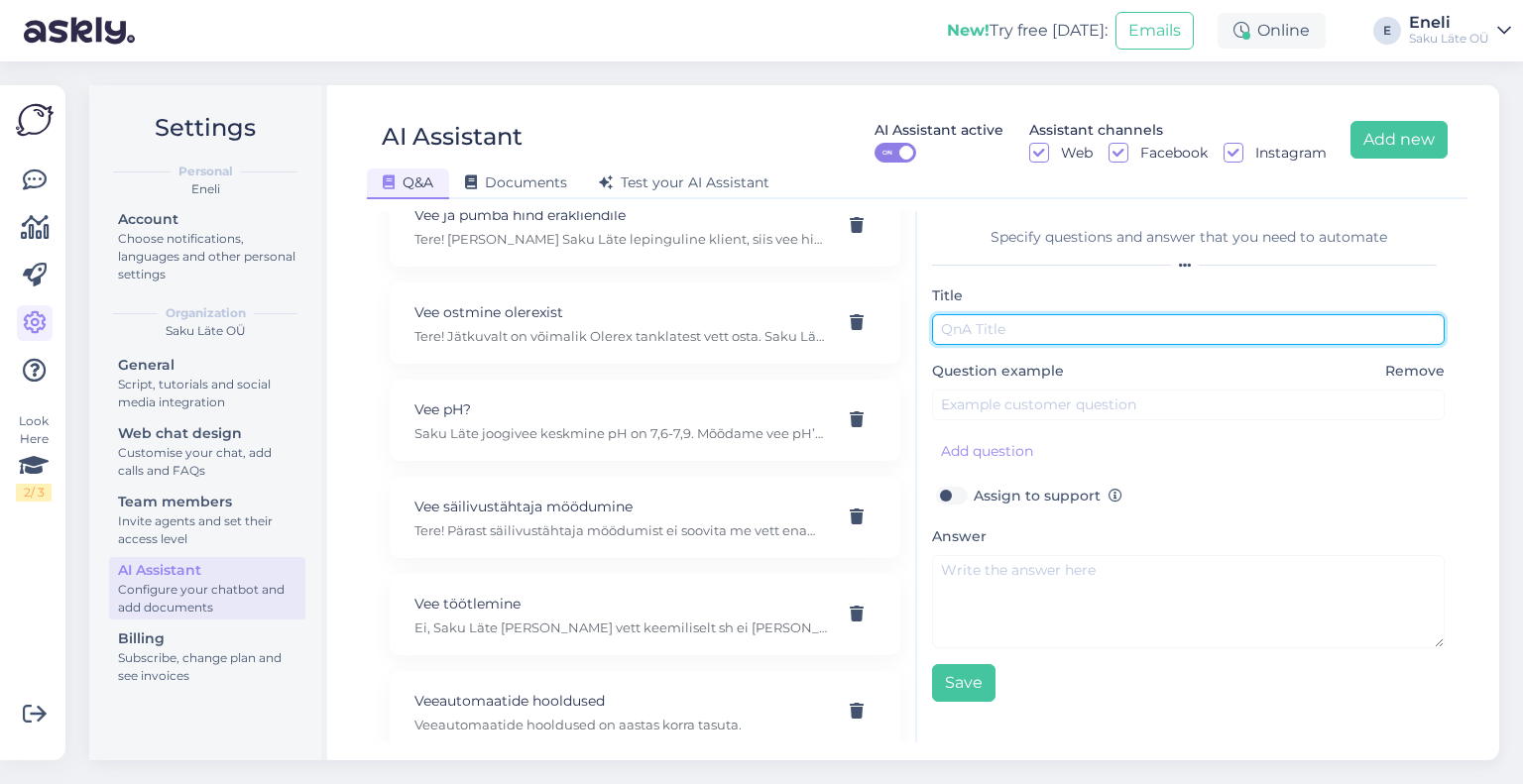 click at bounding box center [1188, 329] 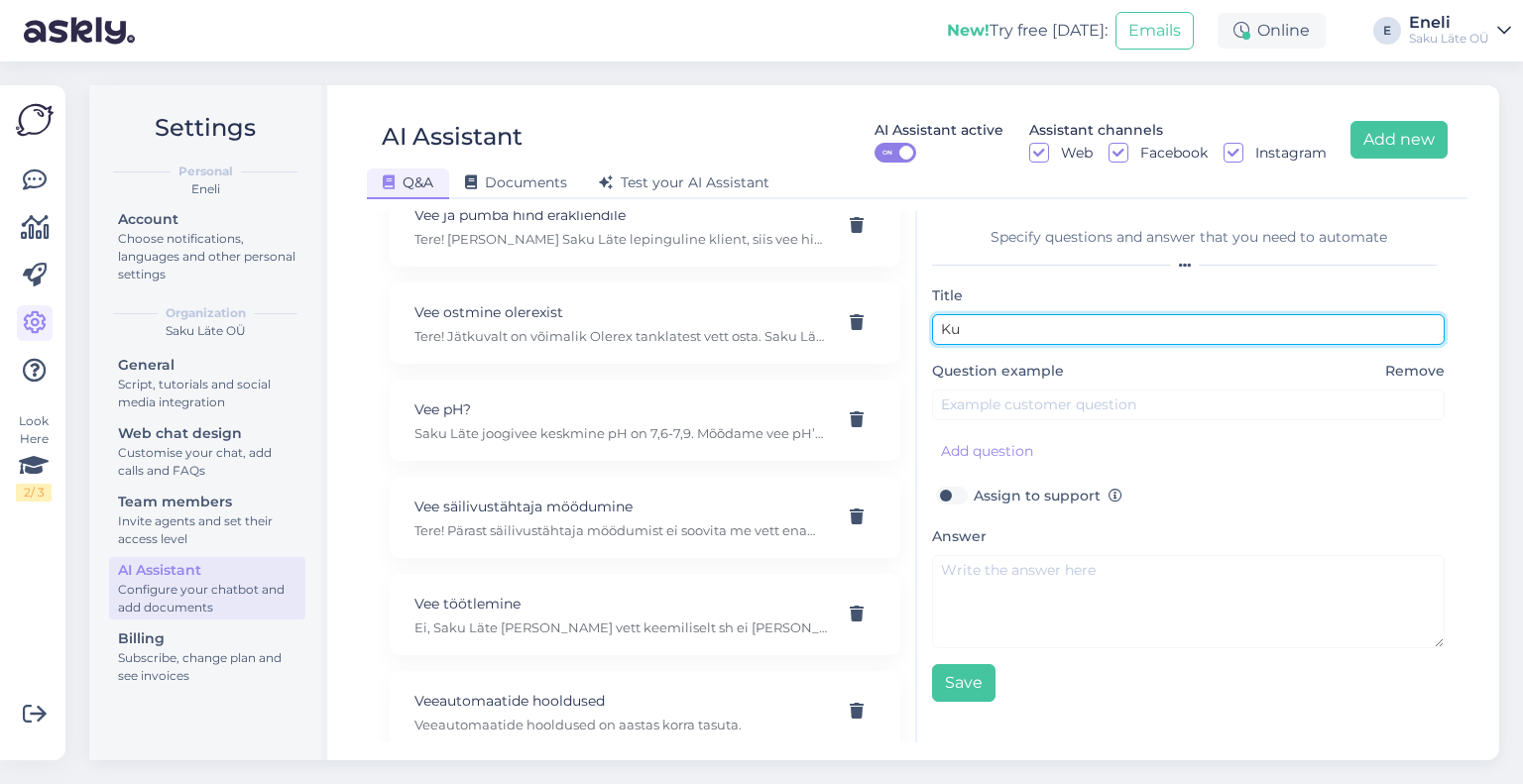 type on "K" 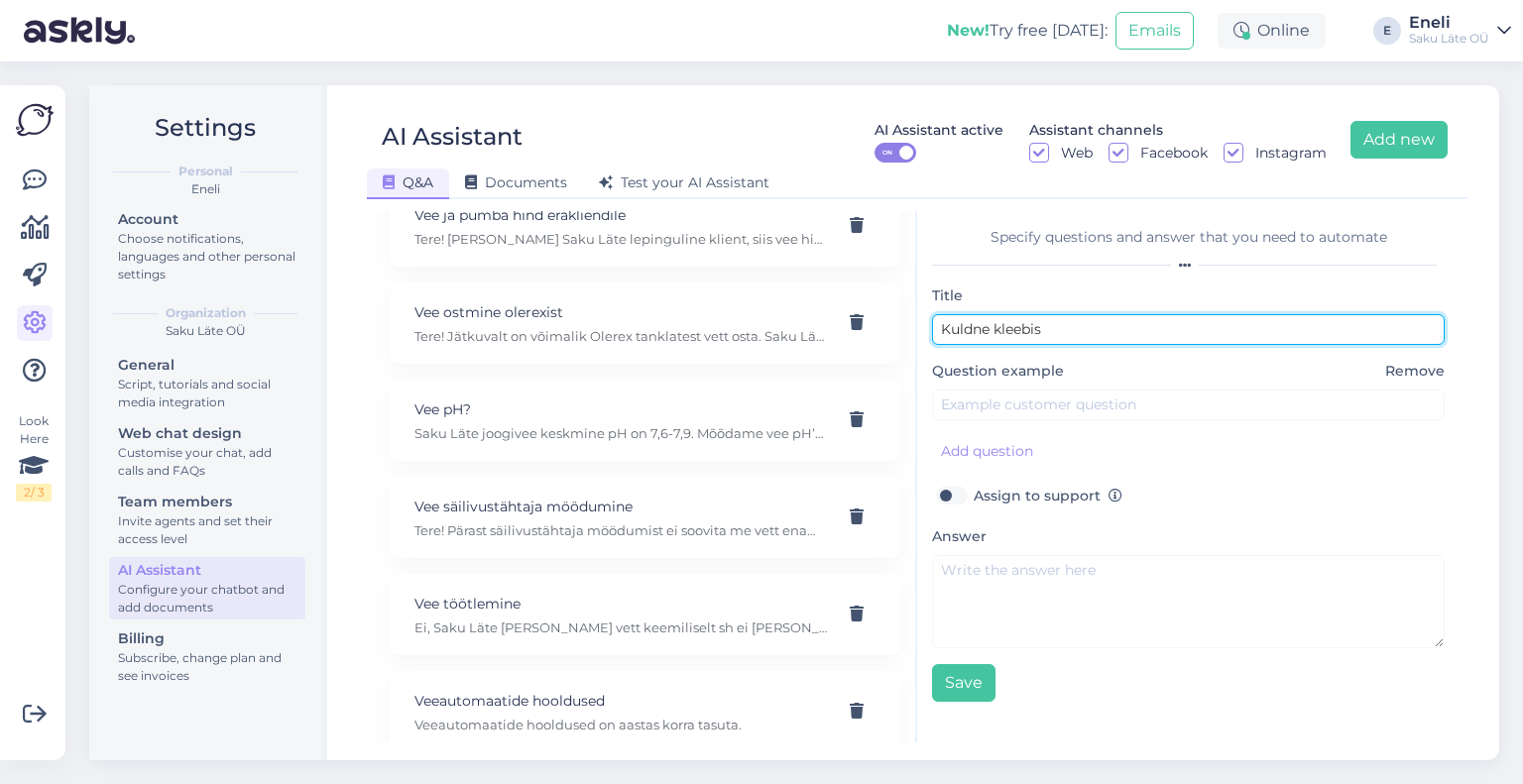 type on "Kuldne kleebis" 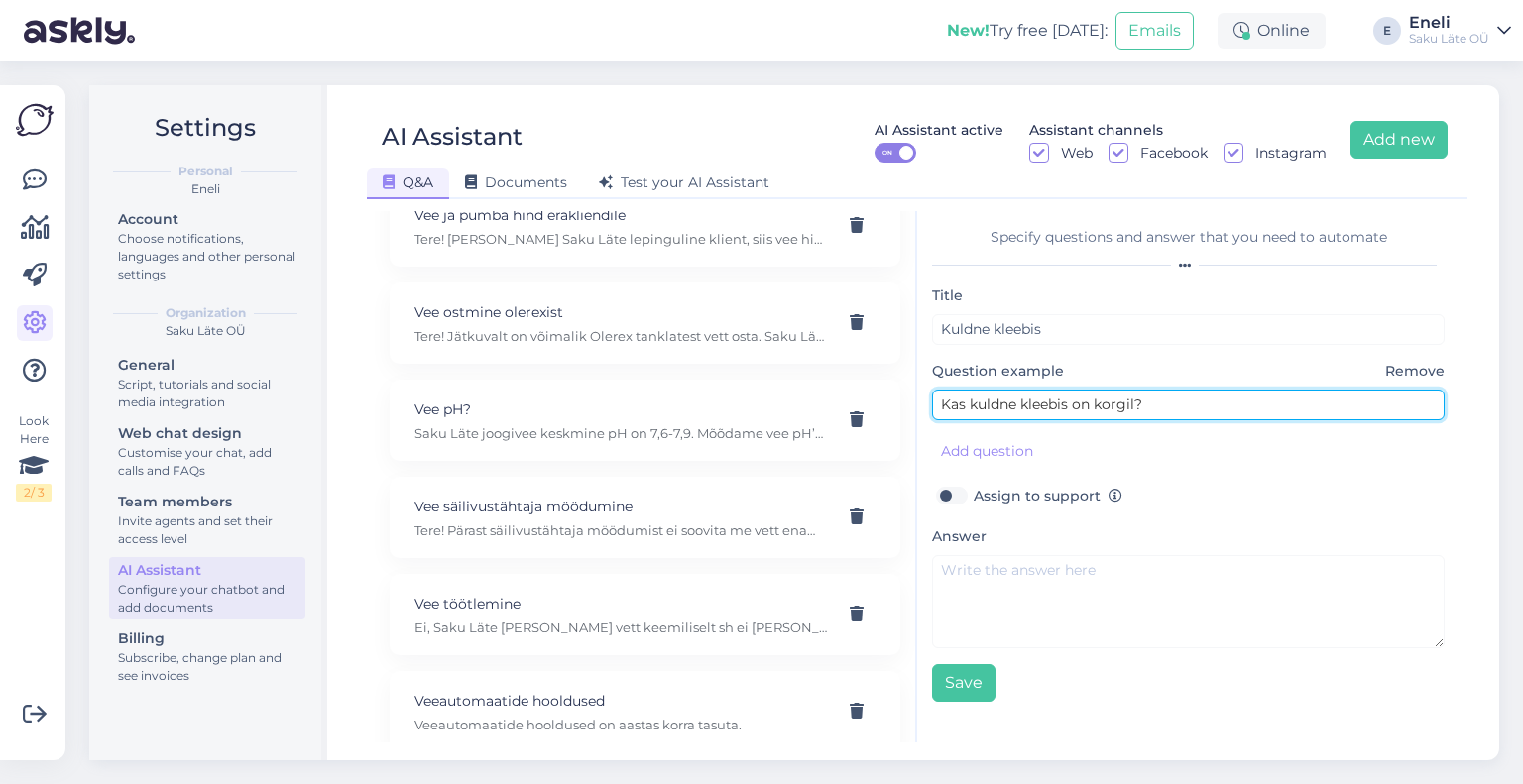 type on "Kas kuldne kleebis on korgil?" 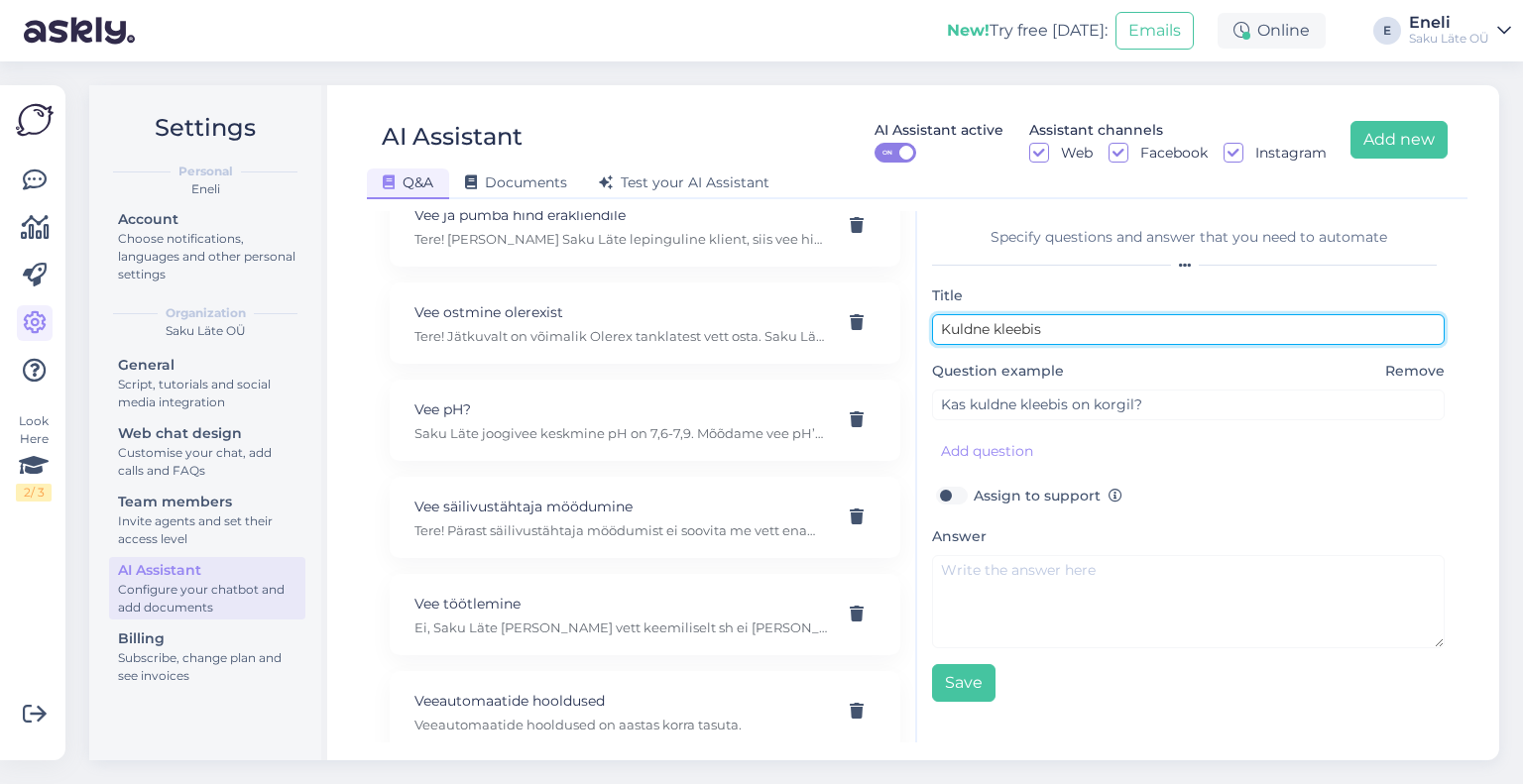 drag, startPoint x: 1415, startPoint y: 342, endPoint x: 1106, endPoint y: 412, distance: 316.82961 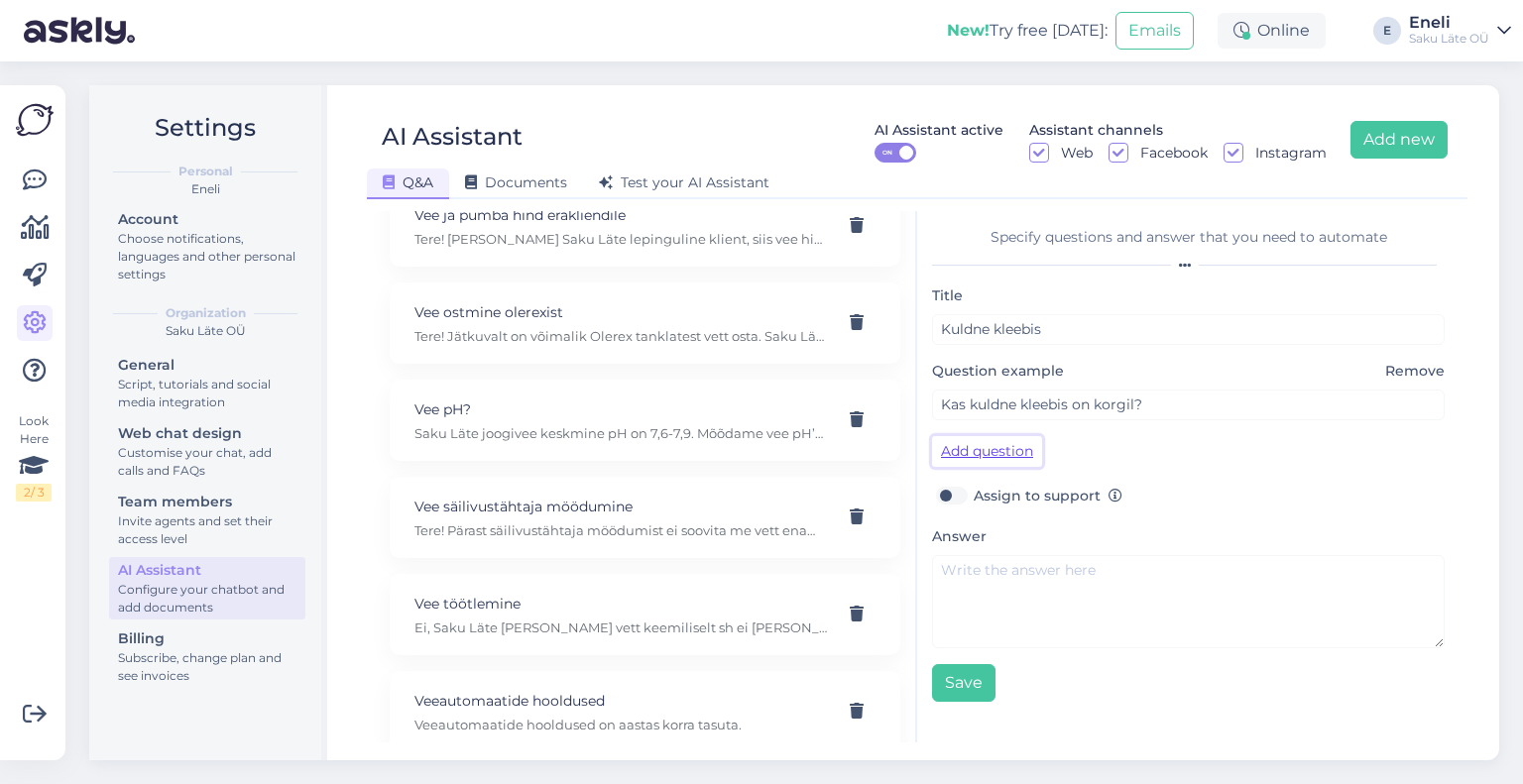 click on "Add question" at bounding box center (987, 451) 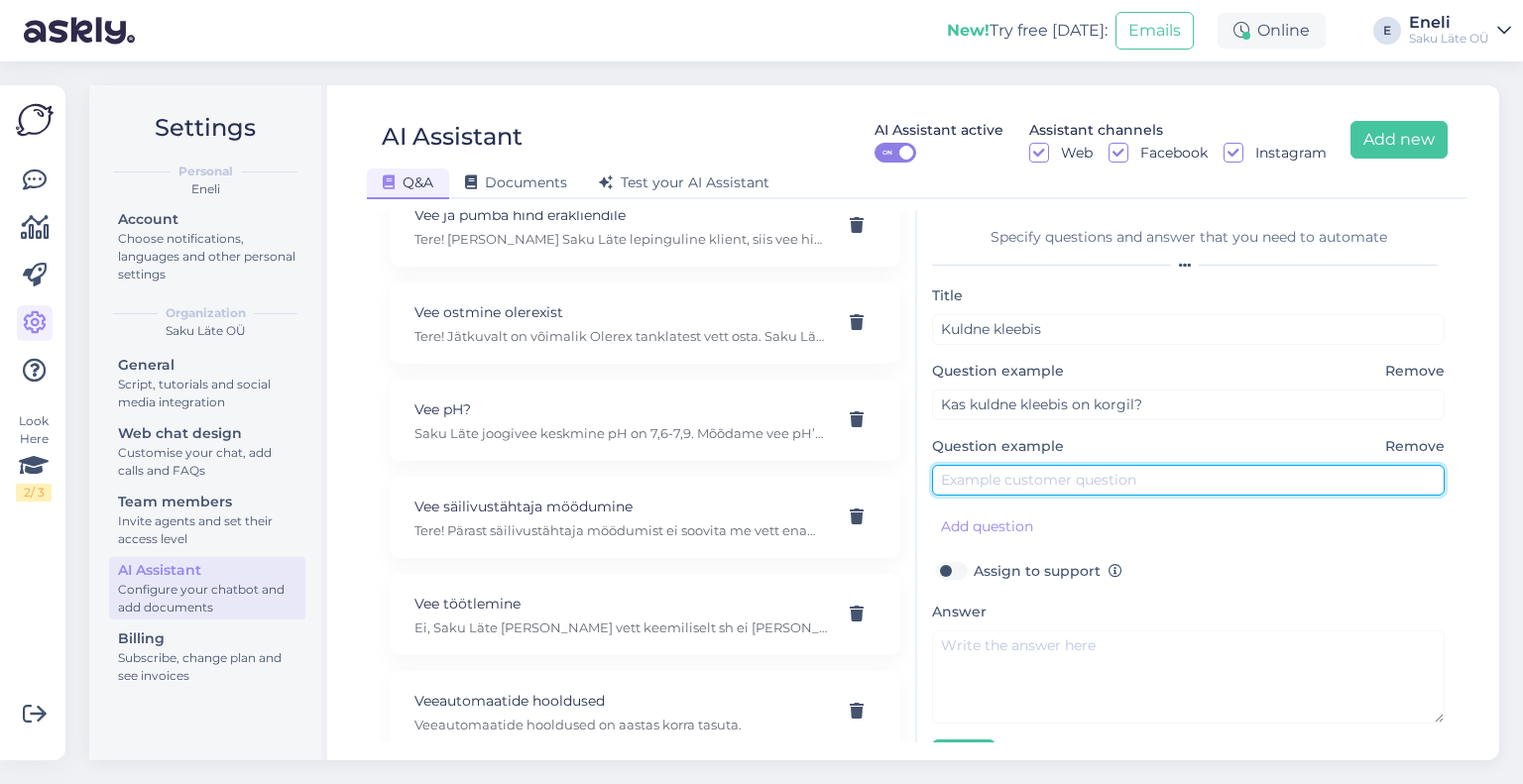 click at bounding box center [1188, 480] 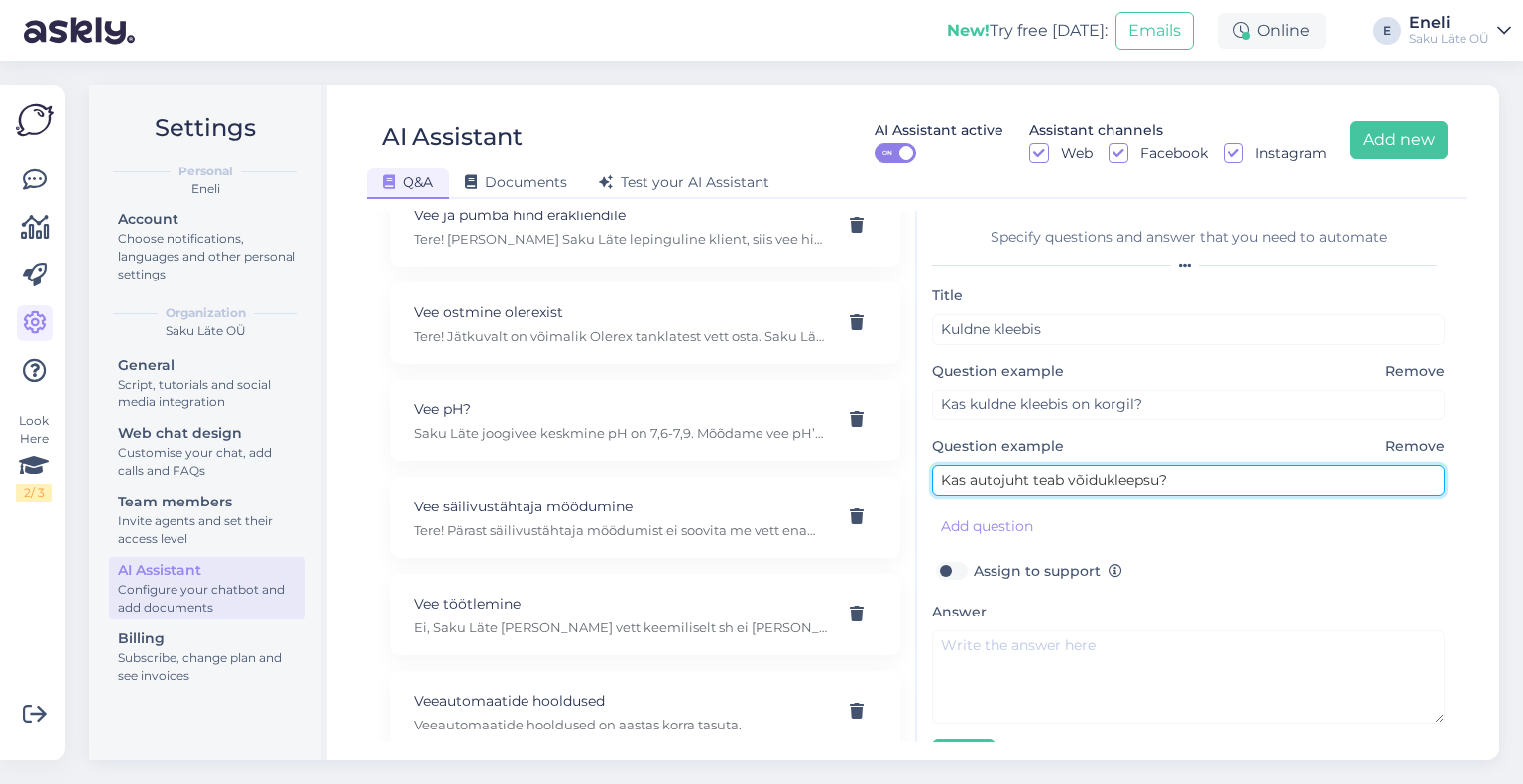 type on "Kas autojuht teab võidukleepsu?" 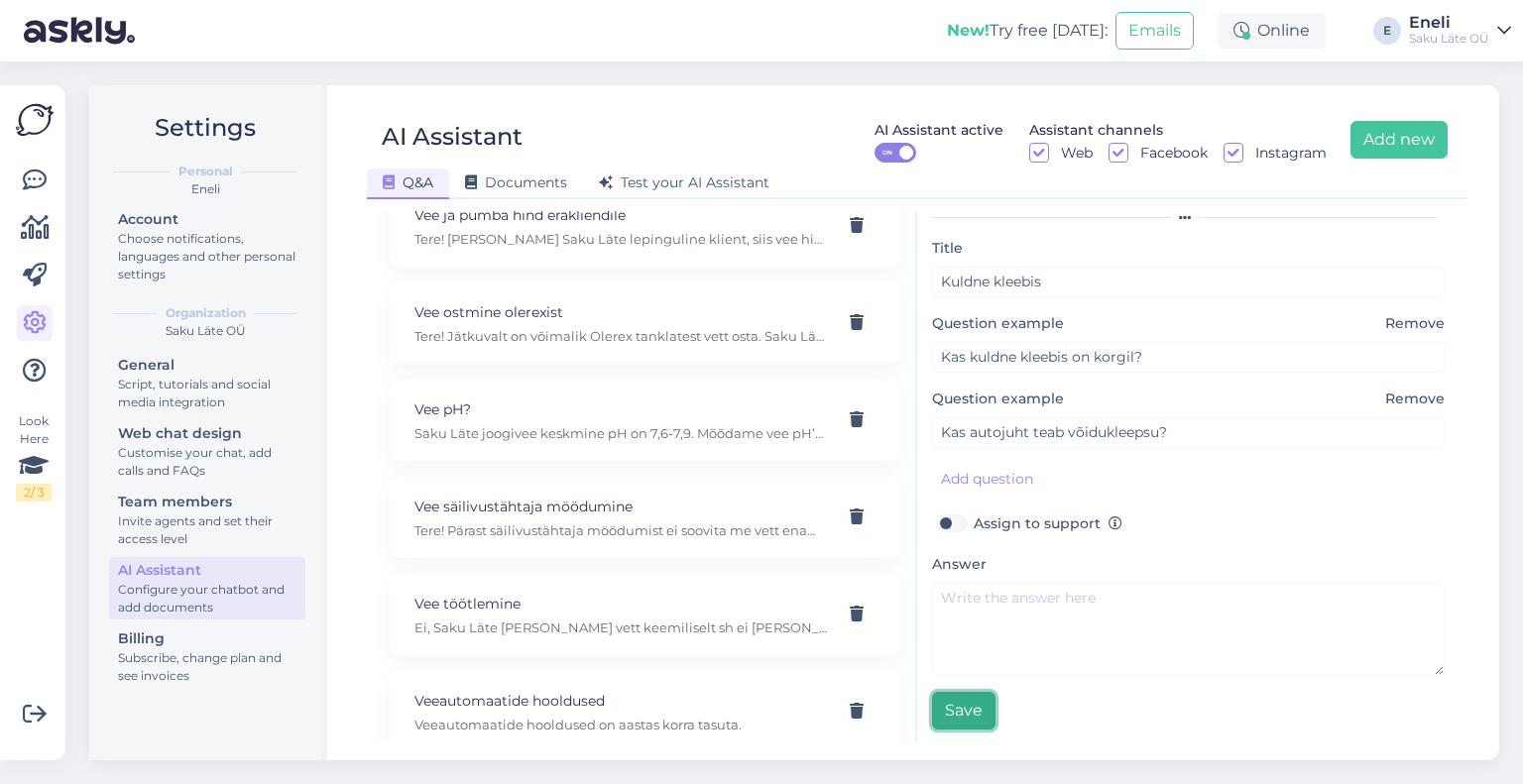click on "Save" at bounding box center (964, 711) 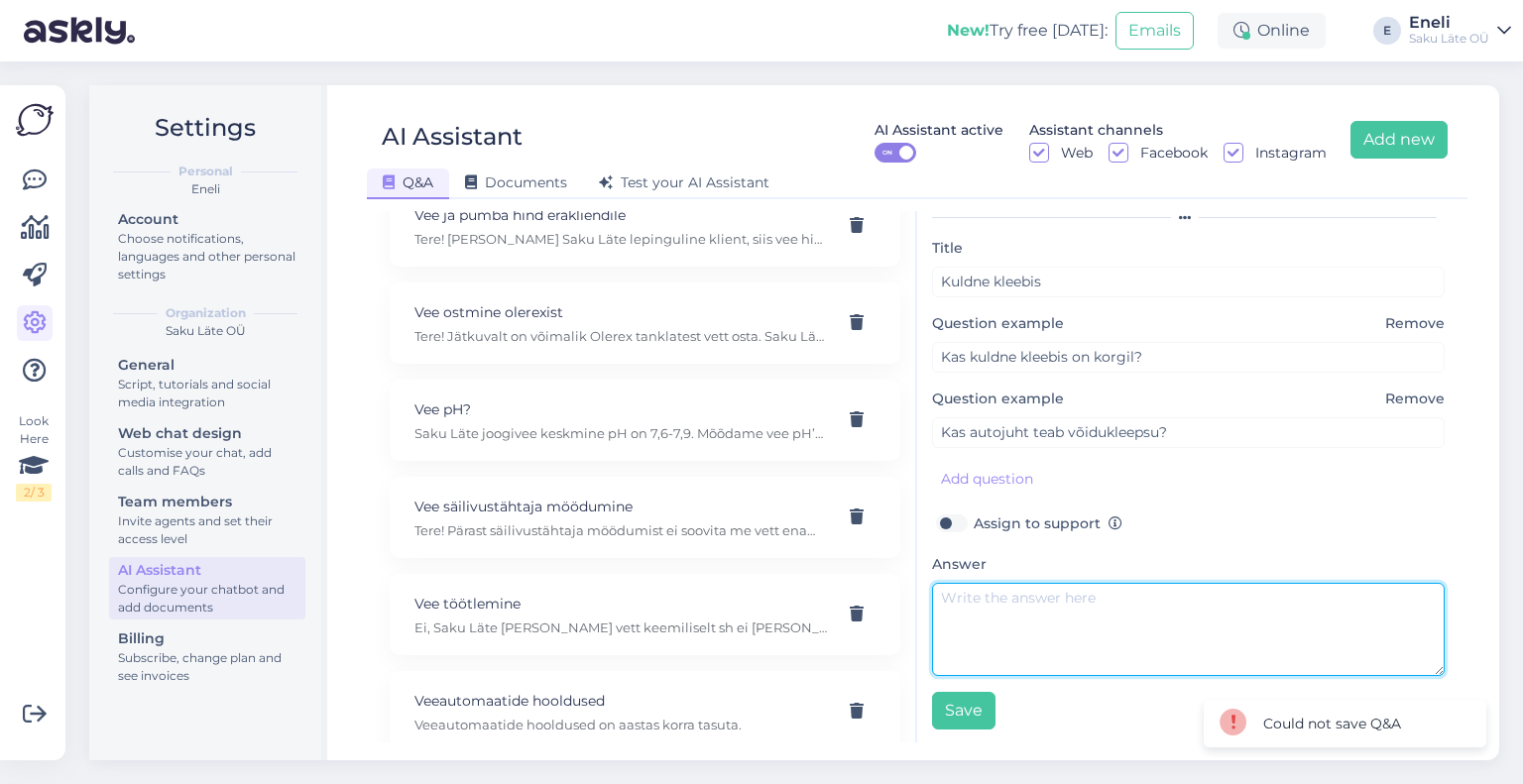 click at bounding box center [1188, 629] 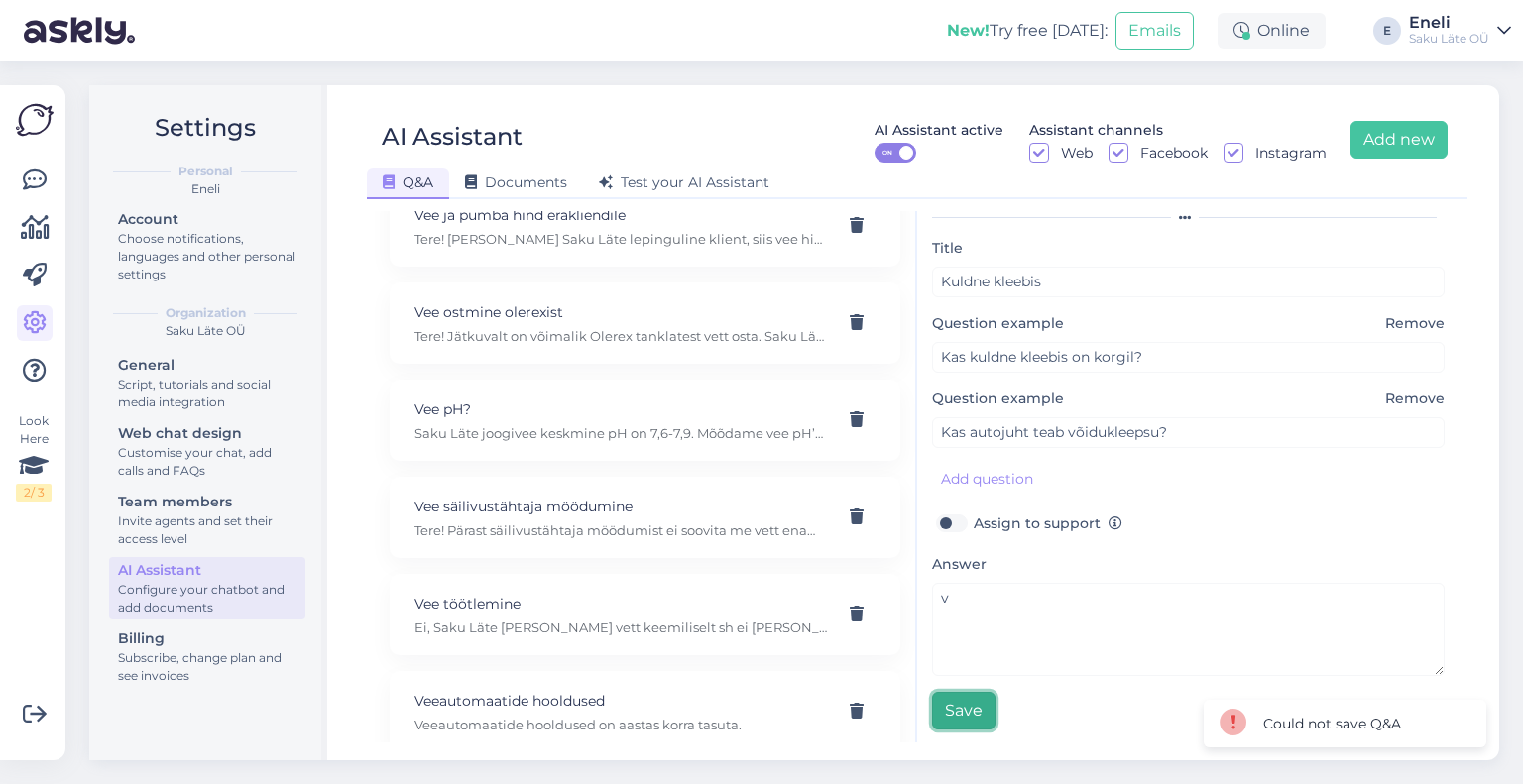 click on "Save" at bounding box center [964, 711] 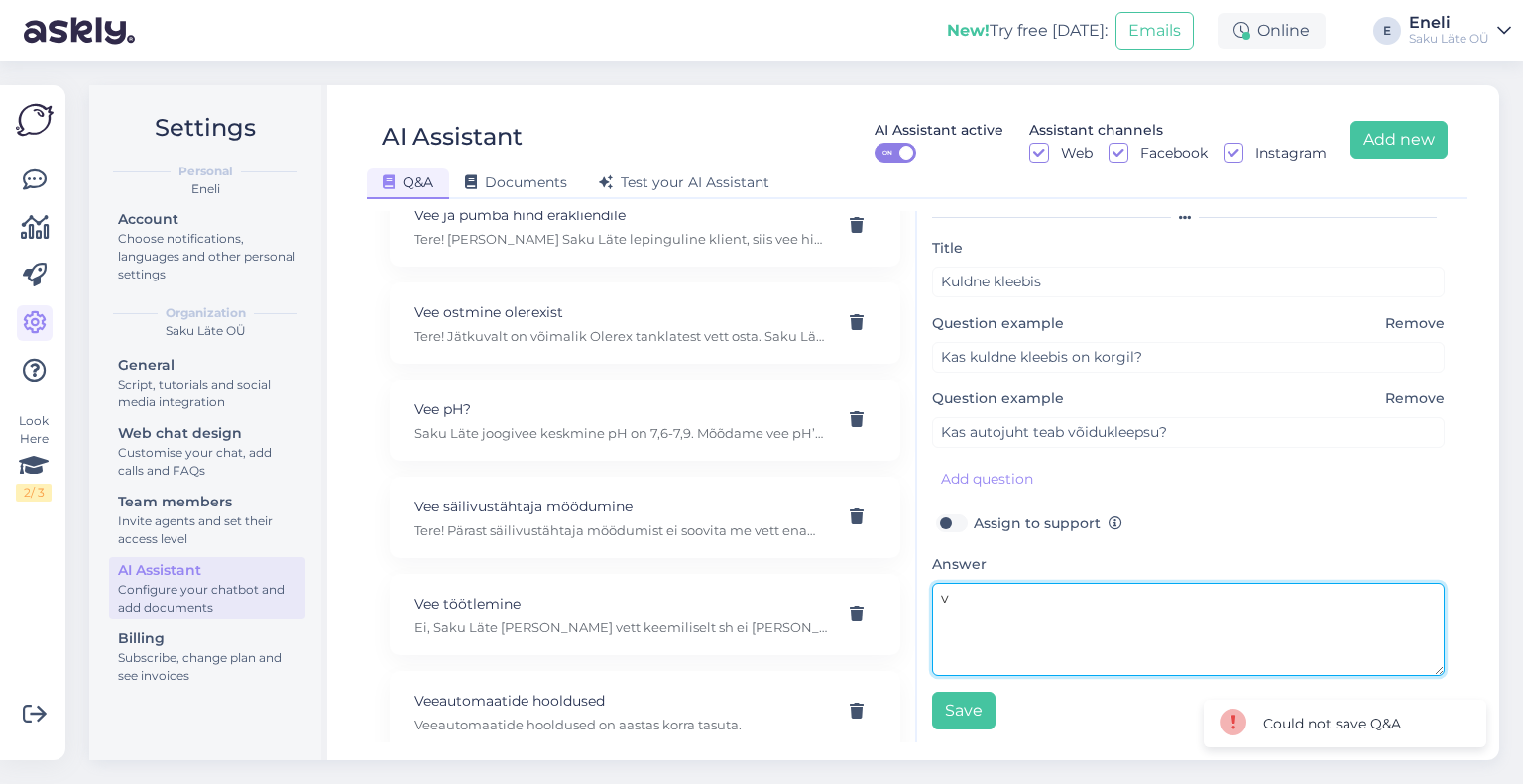 drag, startPoint x: 985, startPoint y: 606, endPoint x: 920, endPoint y: 590, distance: 66.94027 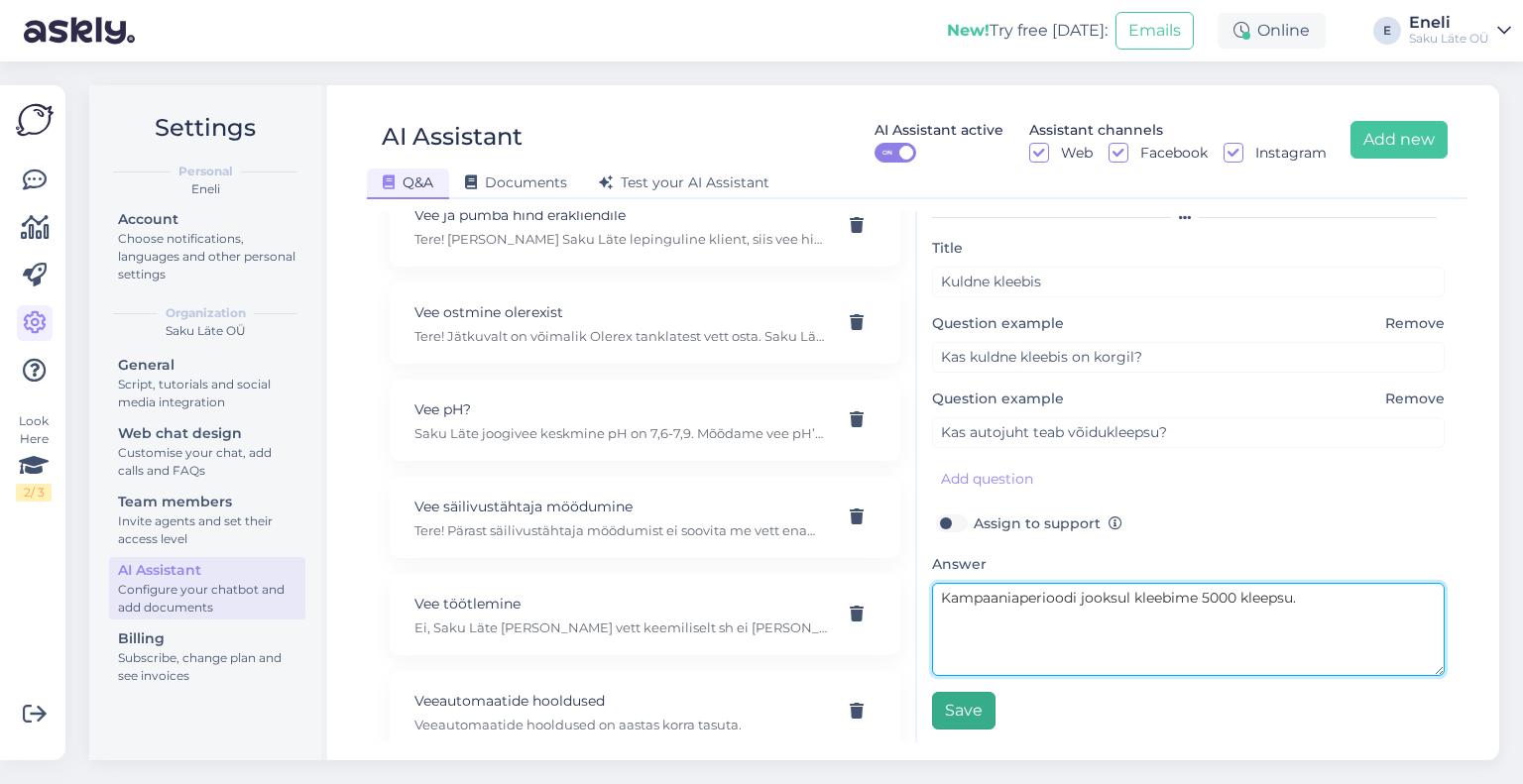 type on "Kampaaniaperioodi jooksul kleebime 5000 kleepsu." 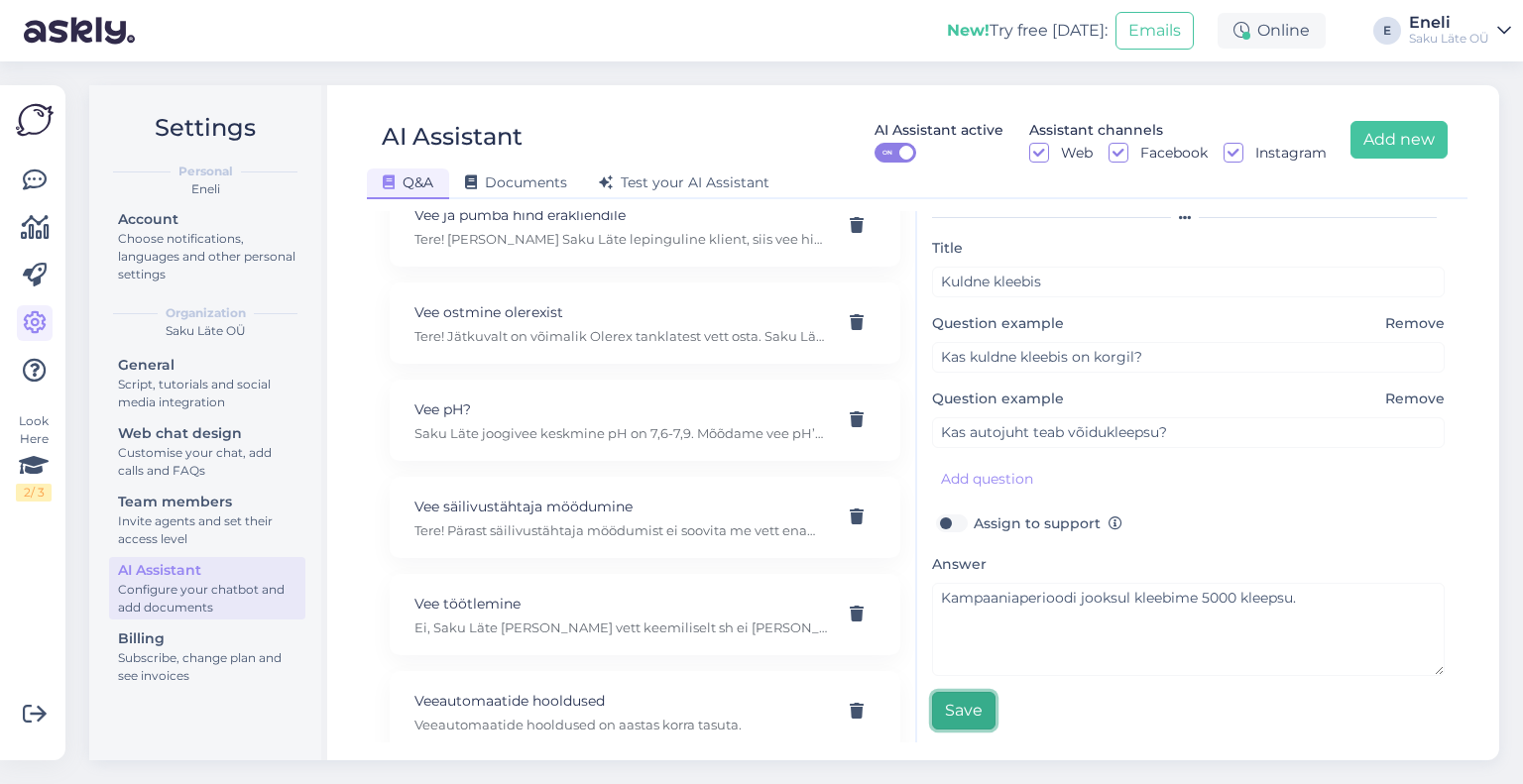 click on "Save" at bounding box center (964, 711) 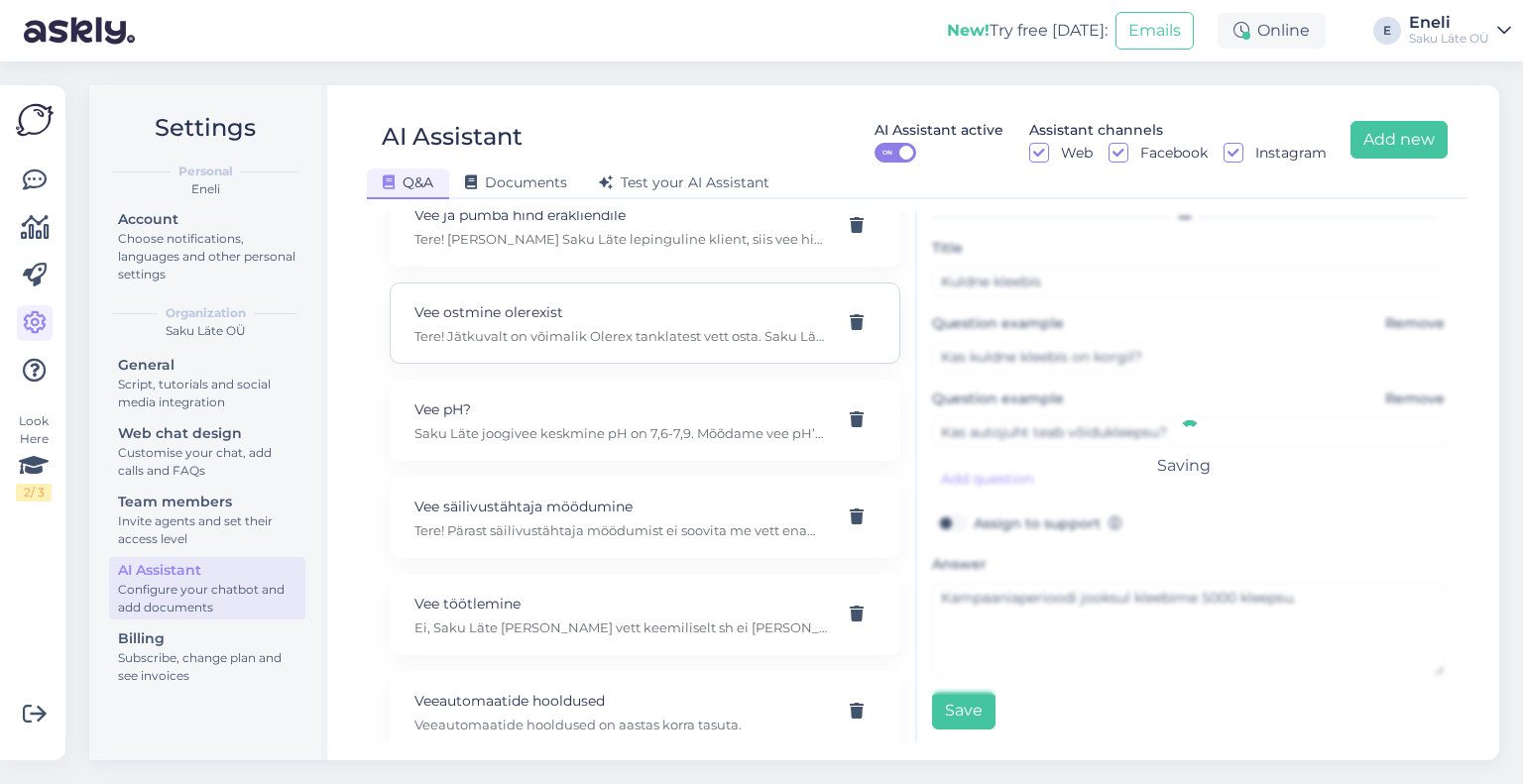 scroll, scrollTop: 0, scrollLeft: 0, axis: both 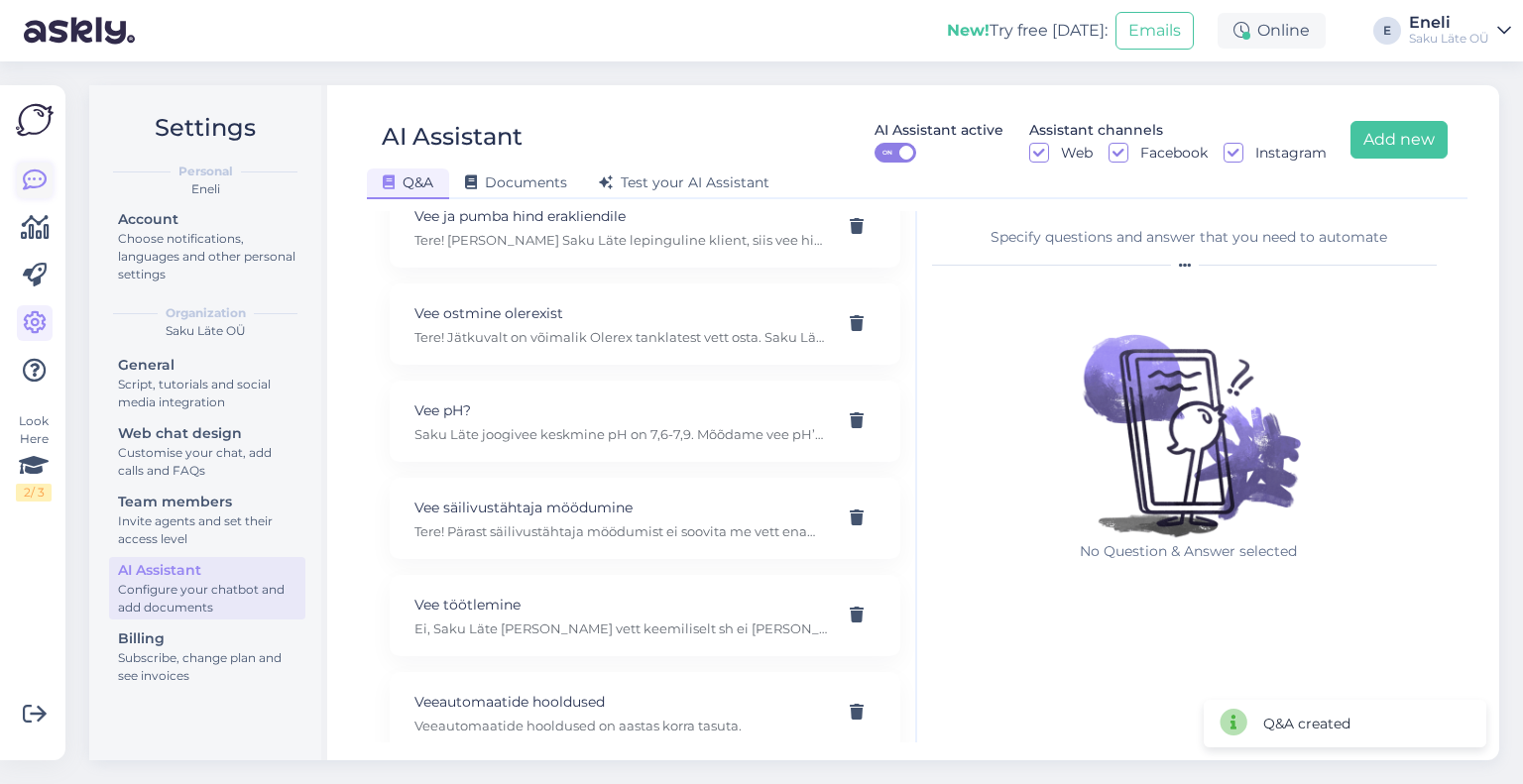 click at bounding box center [35, 180] 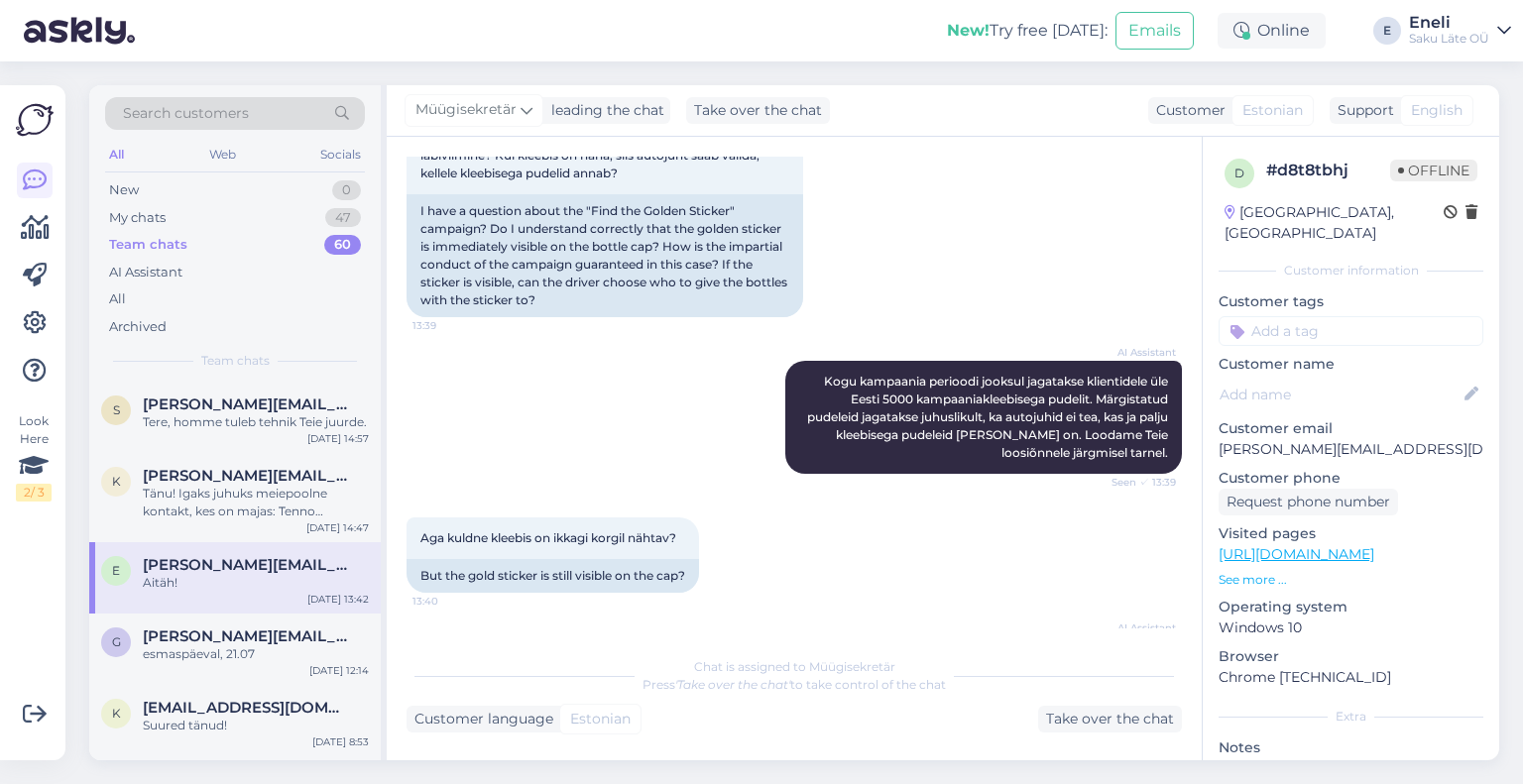scroll, scrollTop: 384, scrollLeft: 0, axis: vertical 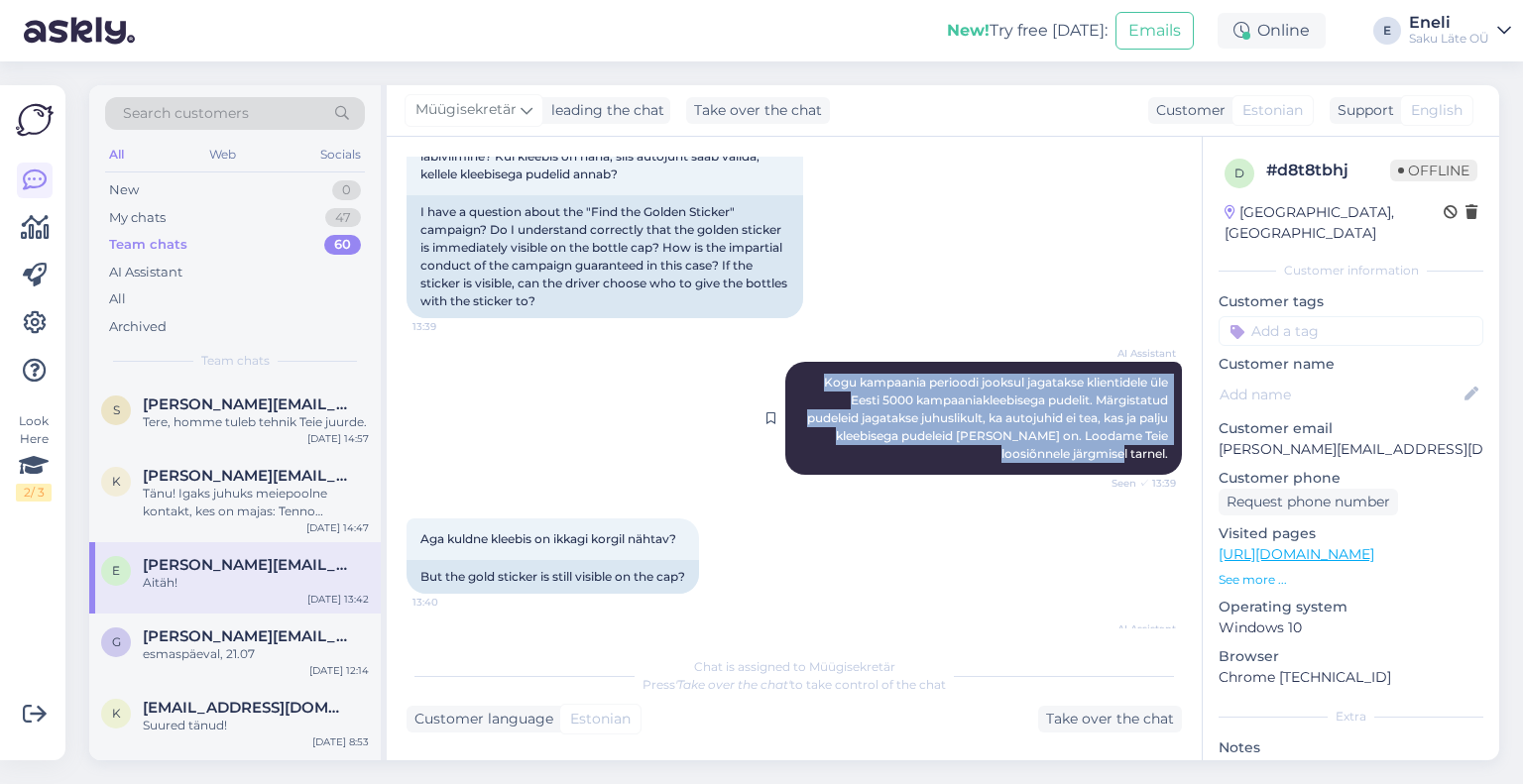 drag, startPoint x: 1157, startPoint y: 454, endPoint x: 798, endPoint y: 376, distance: 367.3758 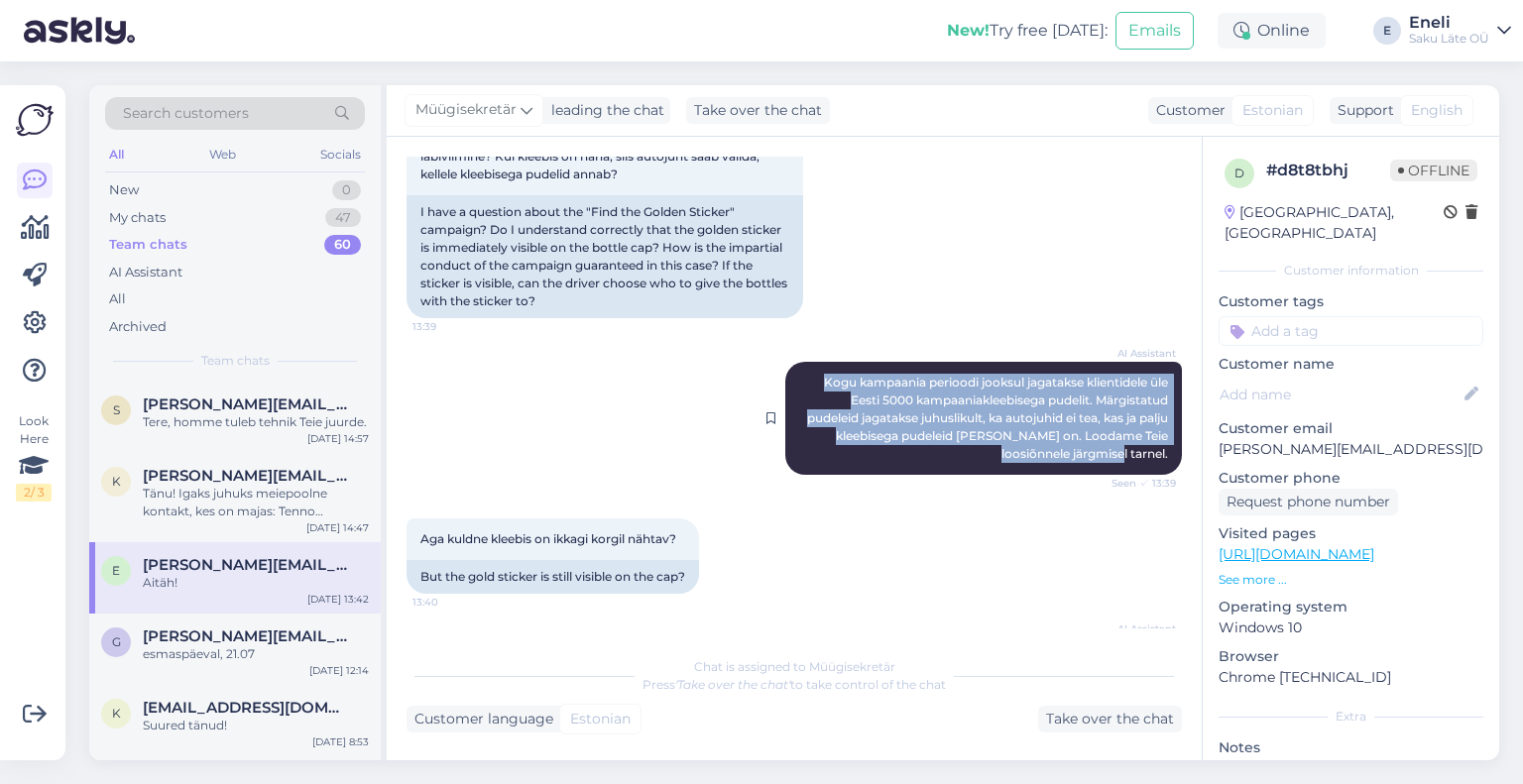 click on "AI Assistant Kogu kampaania perioodi jooksul jagatakse klientidele üle Eesti 5000 kampaaniakleebisega pudelit. Märgistatud pudeleid jagatakse juhuslikult, ka autojuhid ei tea, kas ja palju kleebisega pudeleid [PERSON_NAME] on. Loodame Teie loosiõnnele järgmisel tarnel. Seen ✓ 13:39" at bounding box center [984, 418] 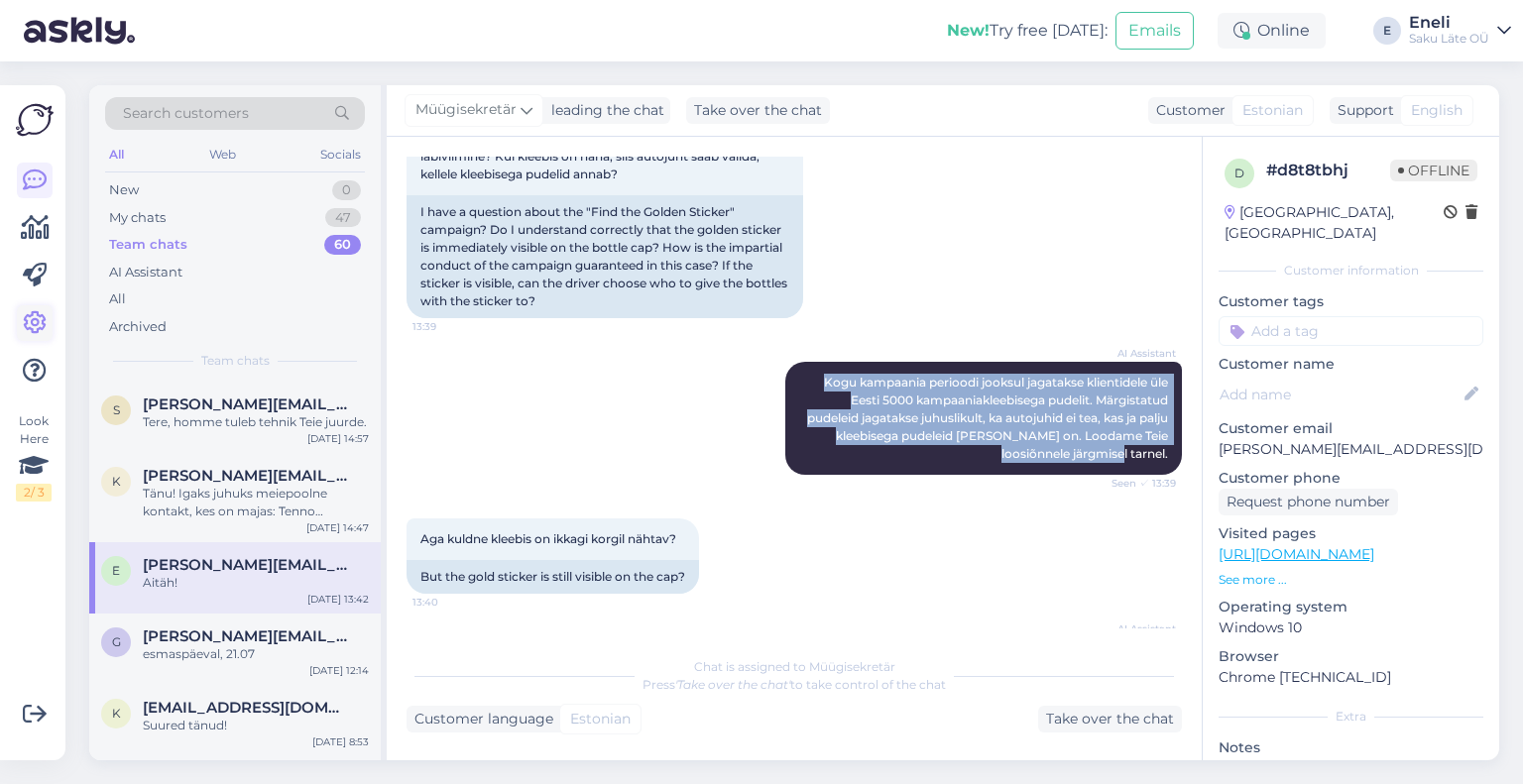 click at bounding box center (35, 323) 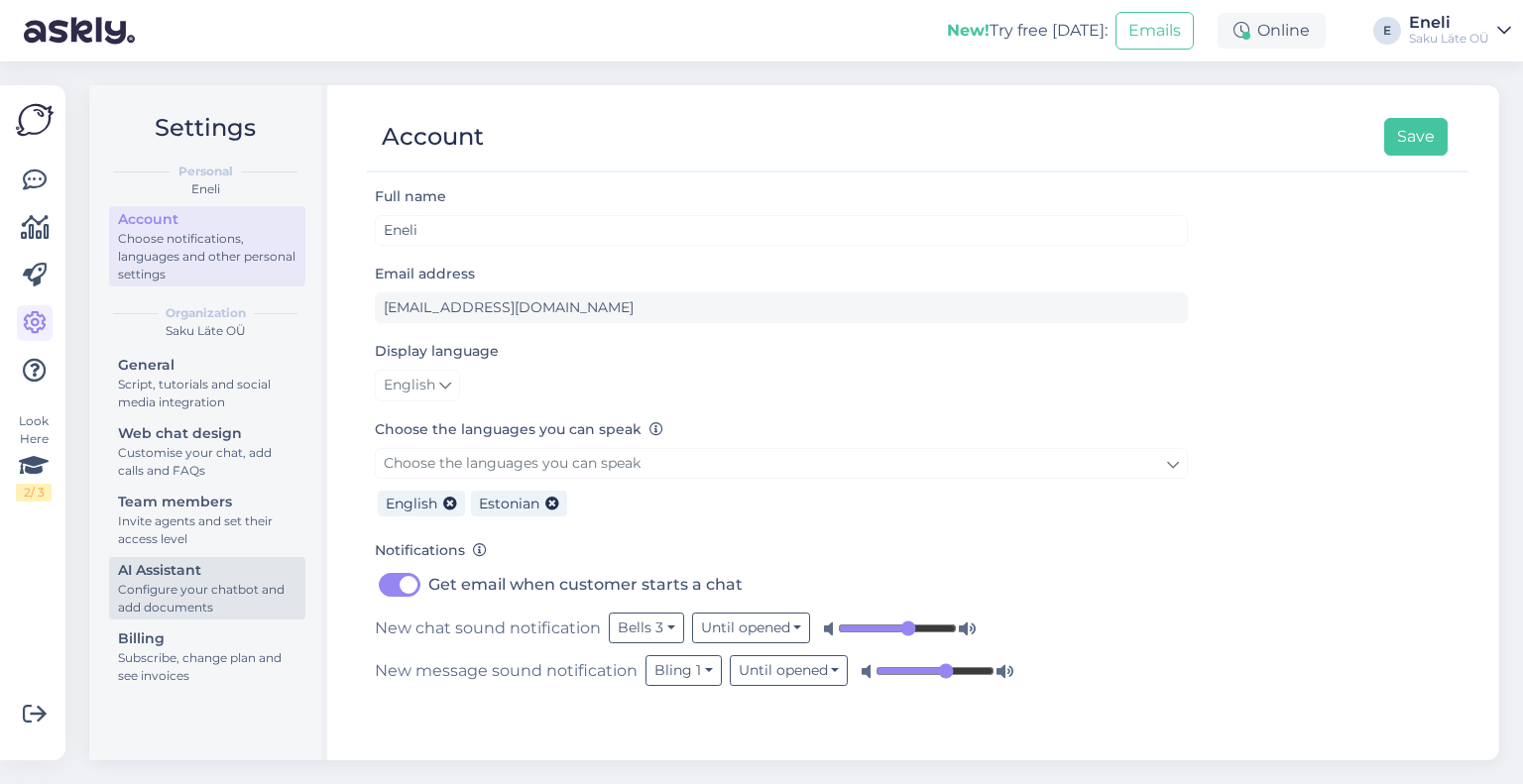 click on "Configure your chatbot and add documents" at bounding box center [207, 599] 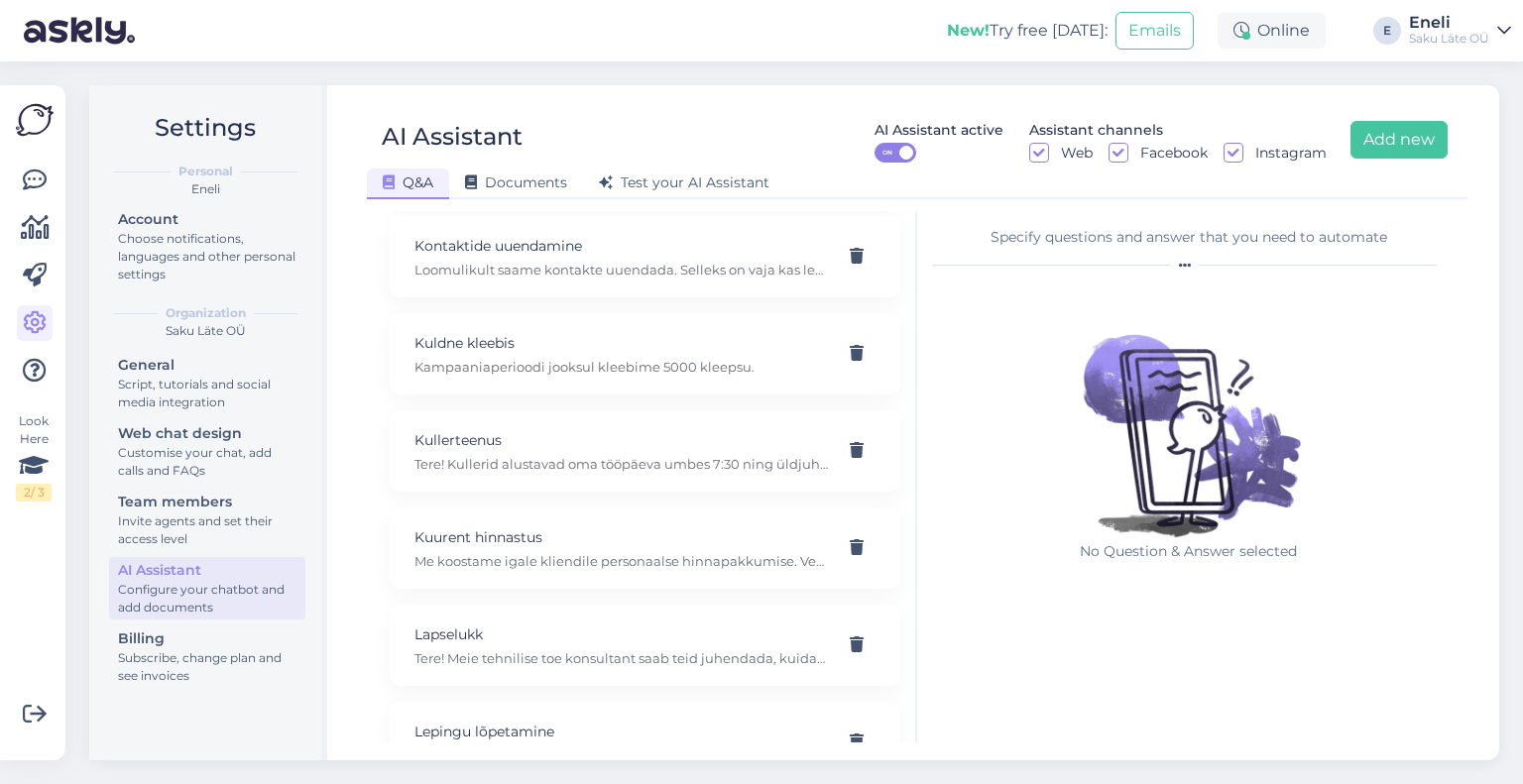 scroll, scrollTop: 1740, scrollLeft: 0, axis: vertical 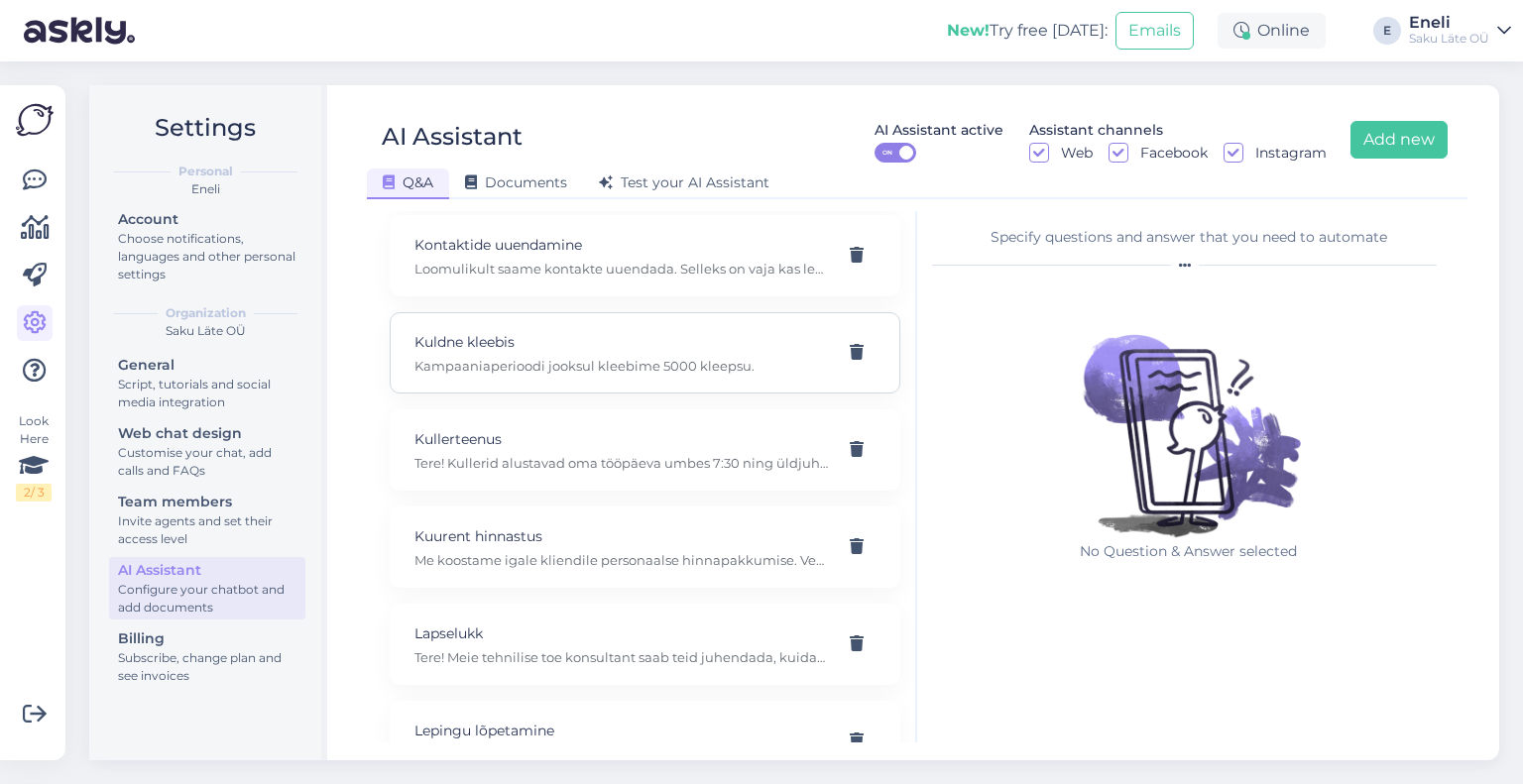 click on "Kampaaniaperioodi jooksul kleebime 5000 kleepsu." at bounding box center [621, 366] 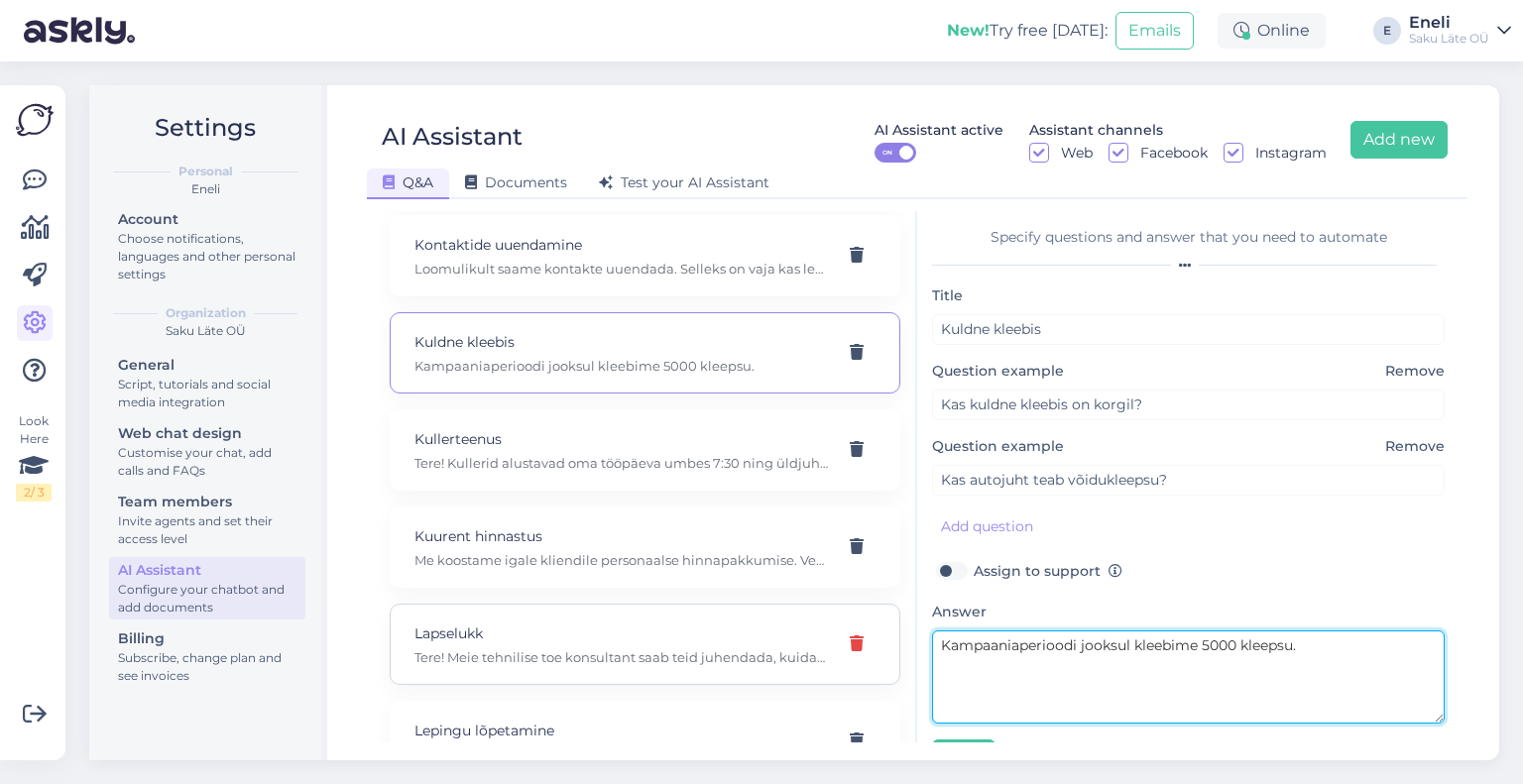 drag, startPoint x: 1341, startPoint y: 645, endPoint x: 827, endPoint y: 638, distance: 514.0477 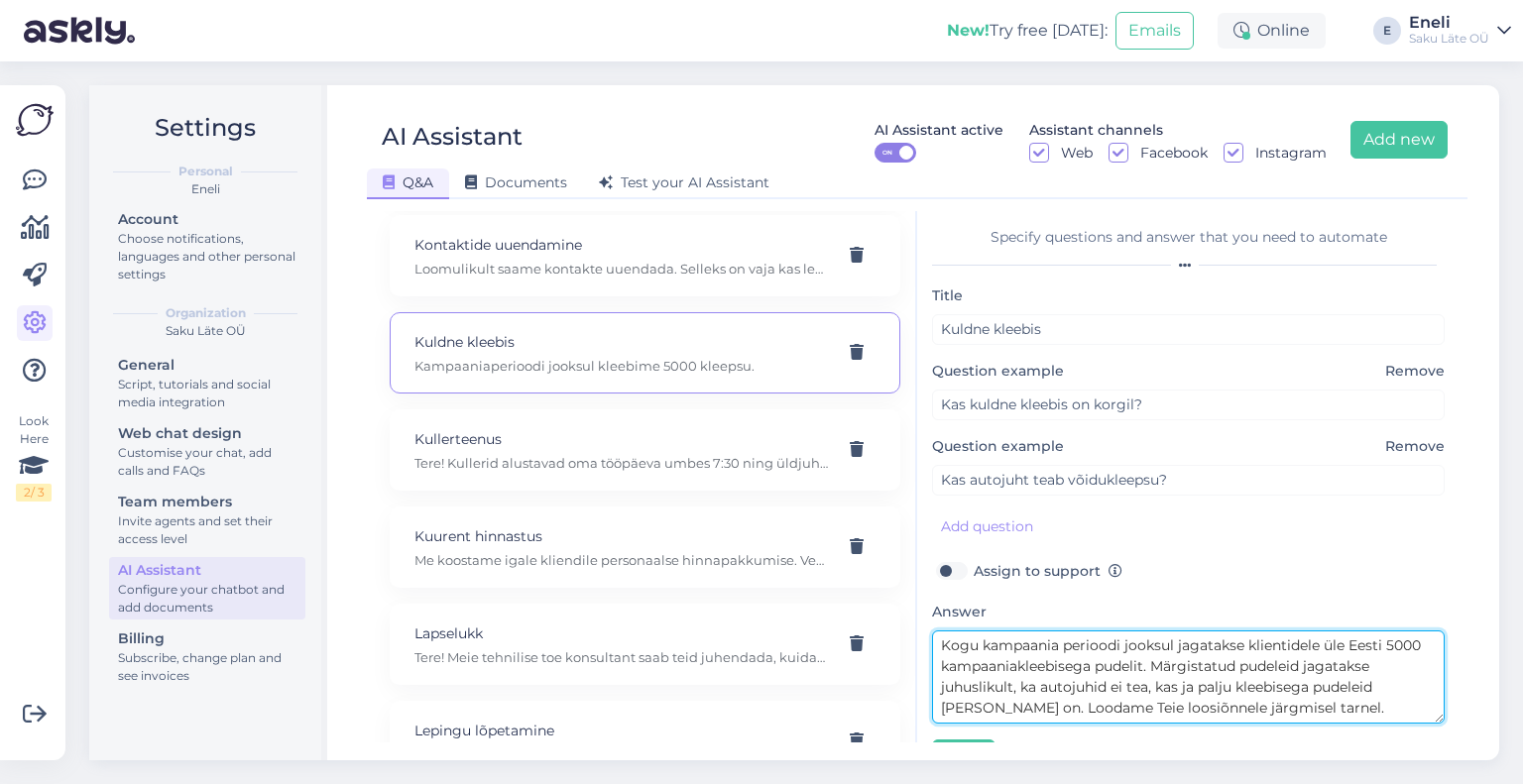 click on "Kogu kampaania perioodi jooksul jagatakse klientidele üle Eesti 5000 kampaaniakleebisega pudelit. Märgistatud pudeleid jagatakse juhuslikult, ka autojuhid ei tea, kas ja palju kleebisega pudeleid [PERSON_NAME] on. Loodame Teie loosiõnnele järgmisel tarnel." at bounding box center [1188, 677] 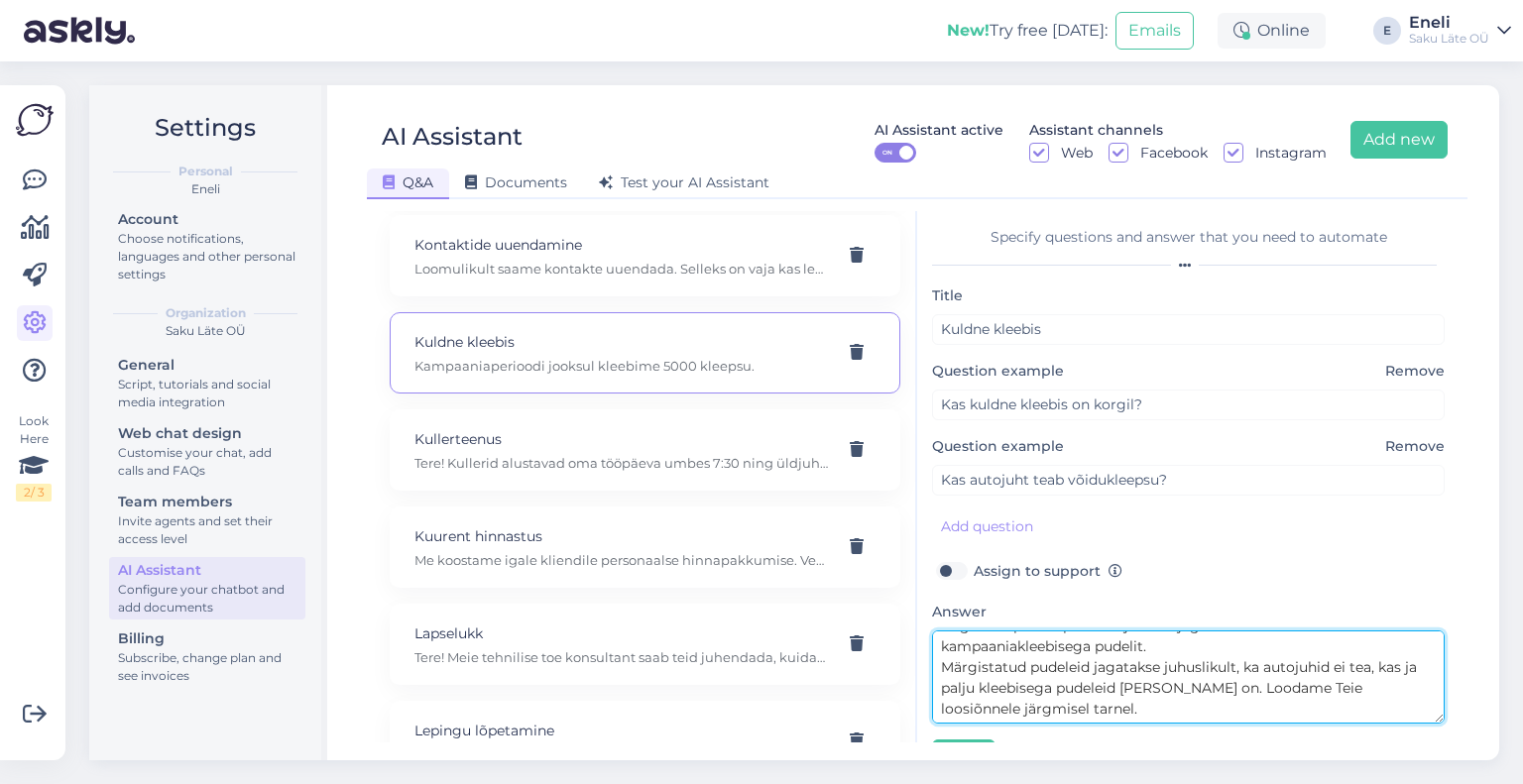 scroll, scrollTop: 20, scrollLeft: 0, axis: vertical 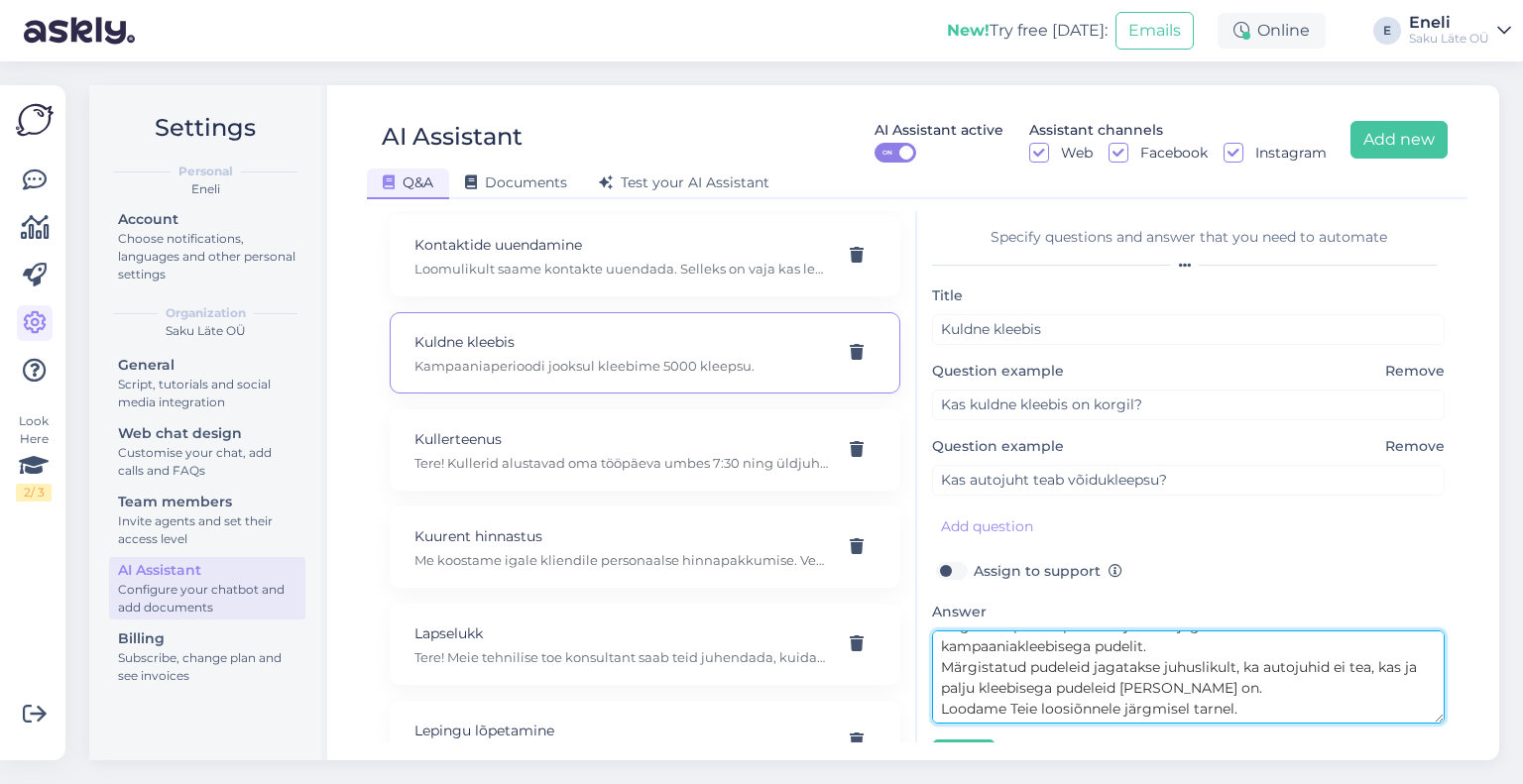 click on "Kogu kampaania perioodi jooksul jagatakse klientidele üle Eesti 5000 kampaaniakleebisega pudelit.
Märgistatud pudeleid jagatakse juhuslikult, ka autojuhid ei tea, kas ja palju kleebisega pudeleid [PERSON_NAME] on.
Loodame Teie loosiõnnele järgmisel tarnel." at bounding box center (1188, 677) 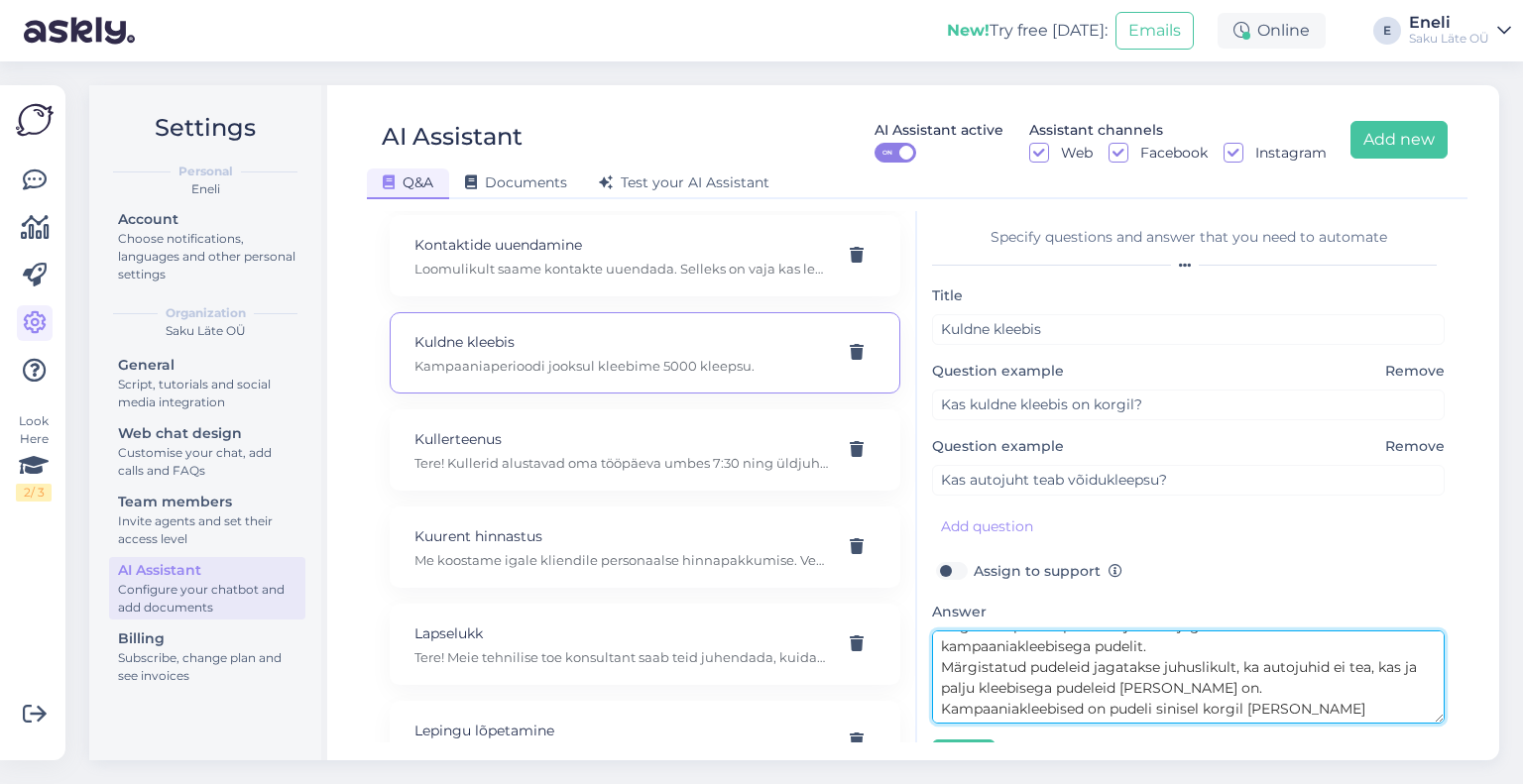 scroll, scrollTop: 41, scrollLeft: 0, axis: vertical 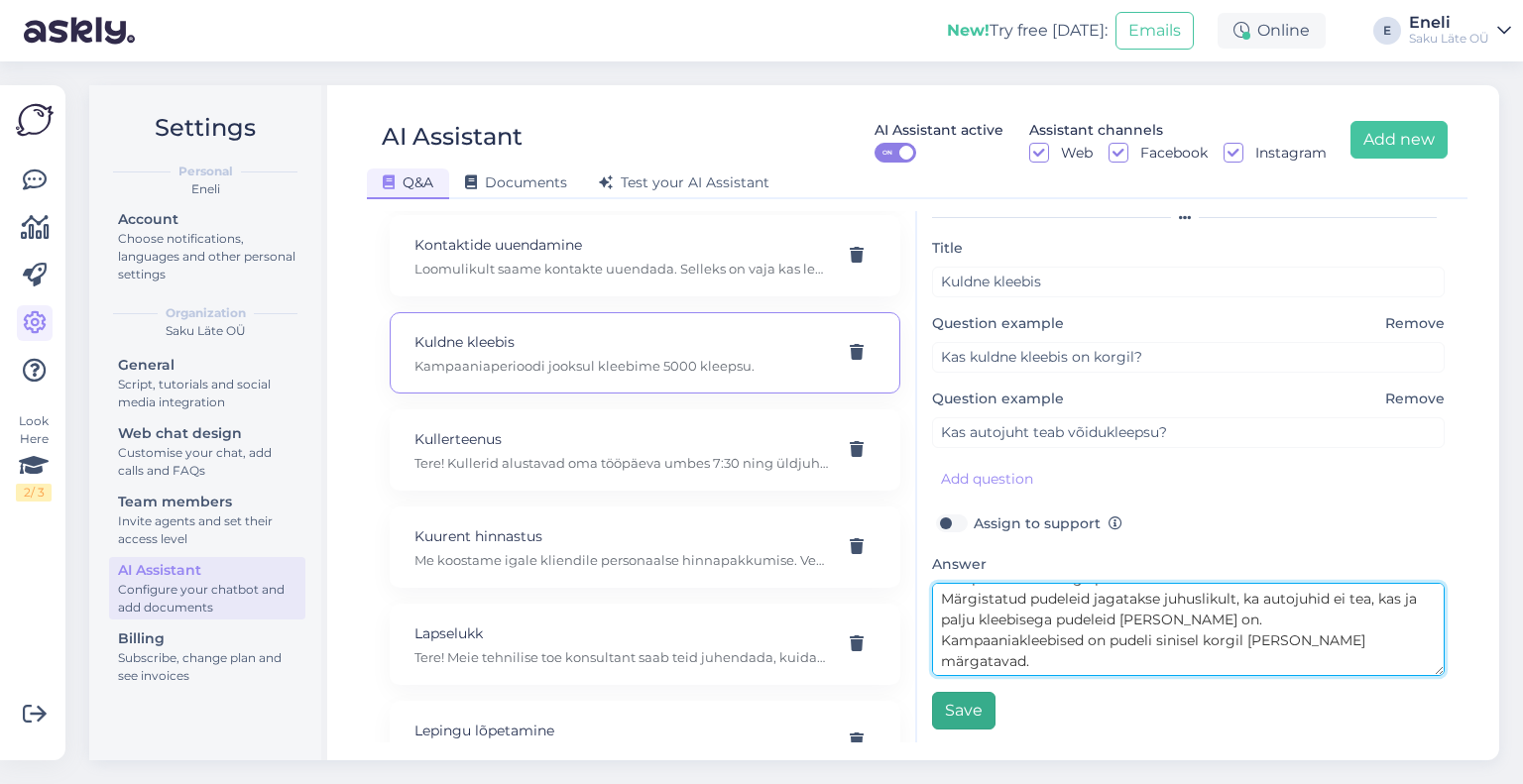 type on "Kogu kampaania perioodi jooksul jagatakse klientidele üle Eesti 5000 kampaaniakleebisega pudelit.
Märgistatud pudeleid jagatakse juhuslikult, ka autojuhid ei tea, kas ja palju kleebisega pudeleid [PERSON_NAME] on.
Kampaaniakleebised on pudeli sinisel korgil [PERSON_NAME] märgatavad.
Loodame Teie loosiõnnele järgmisel tarnel." 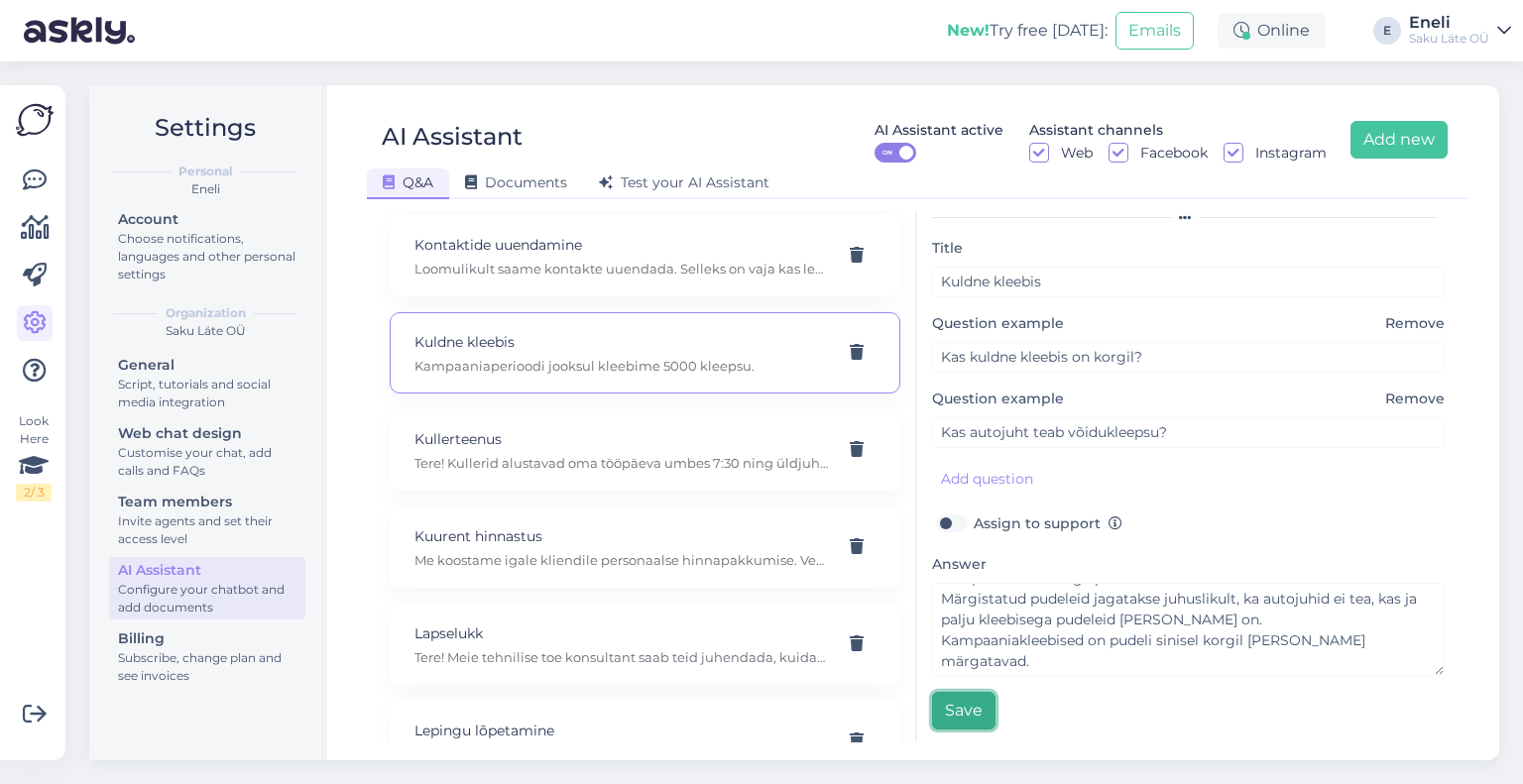 click on "Save" at bounding box center [964, 711] 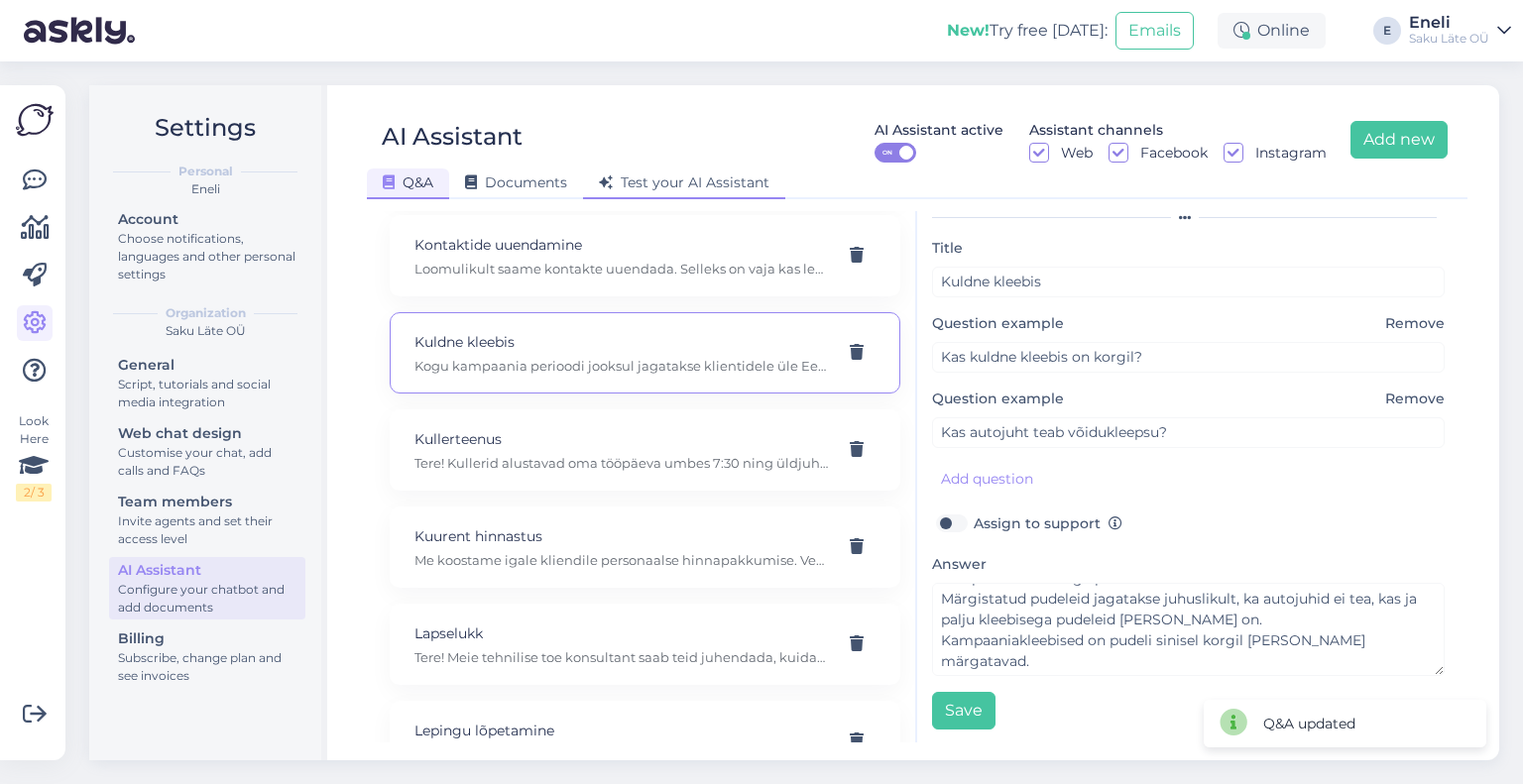 click on "Test your AI Assistant" at bounding box center [684, 182] 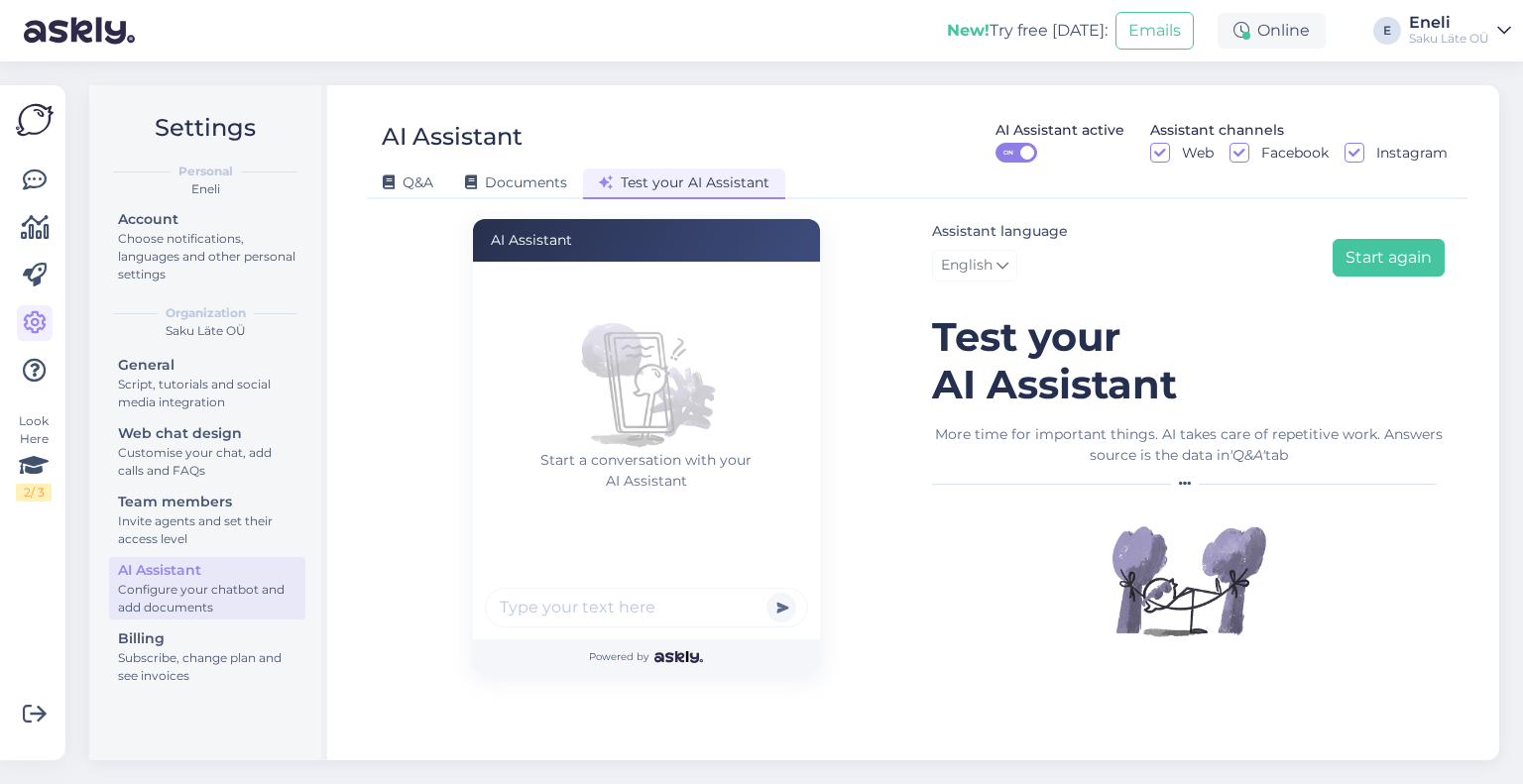 click at bounding box center (646, 608) 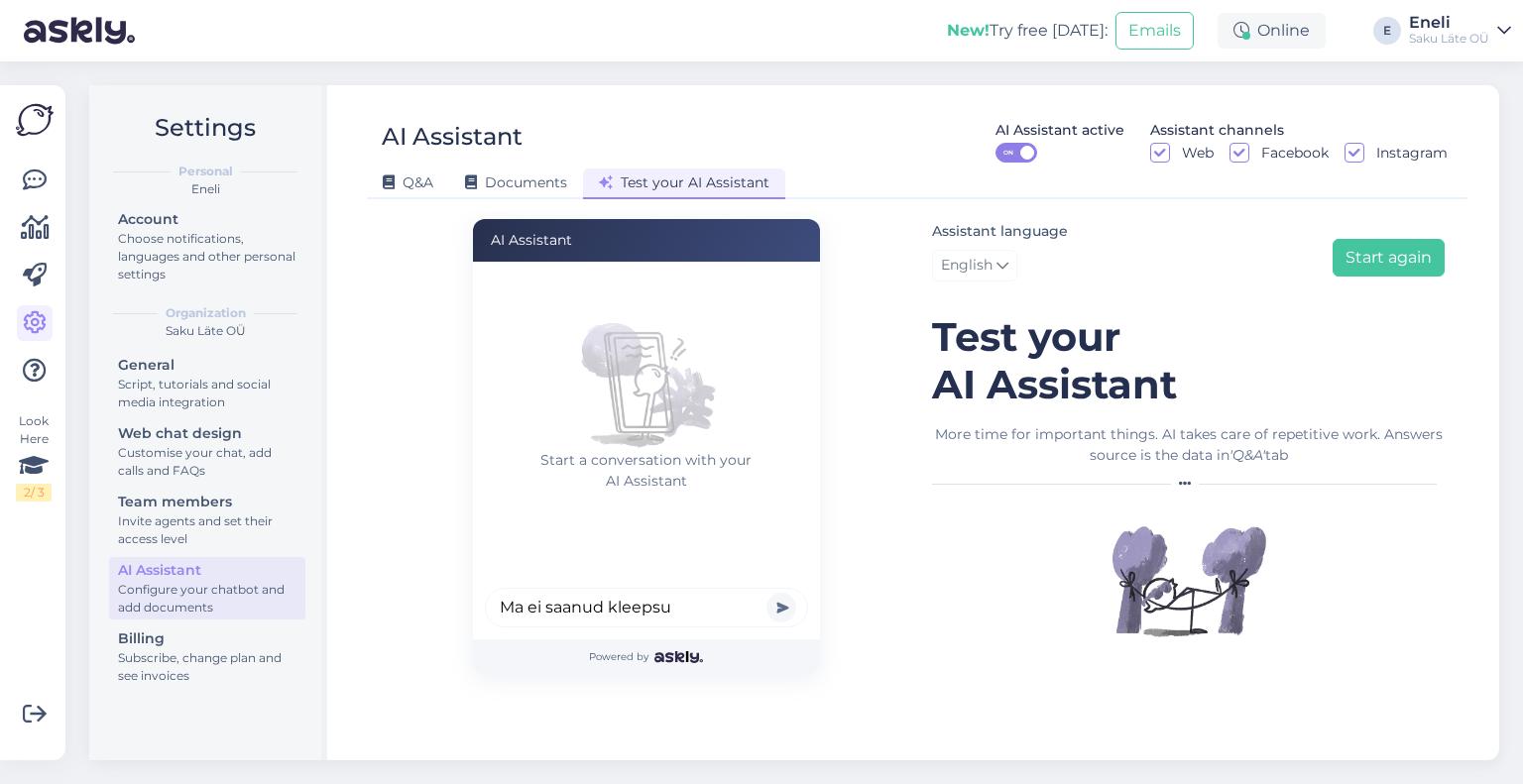 type on "Ma ei saanud kleepsu" 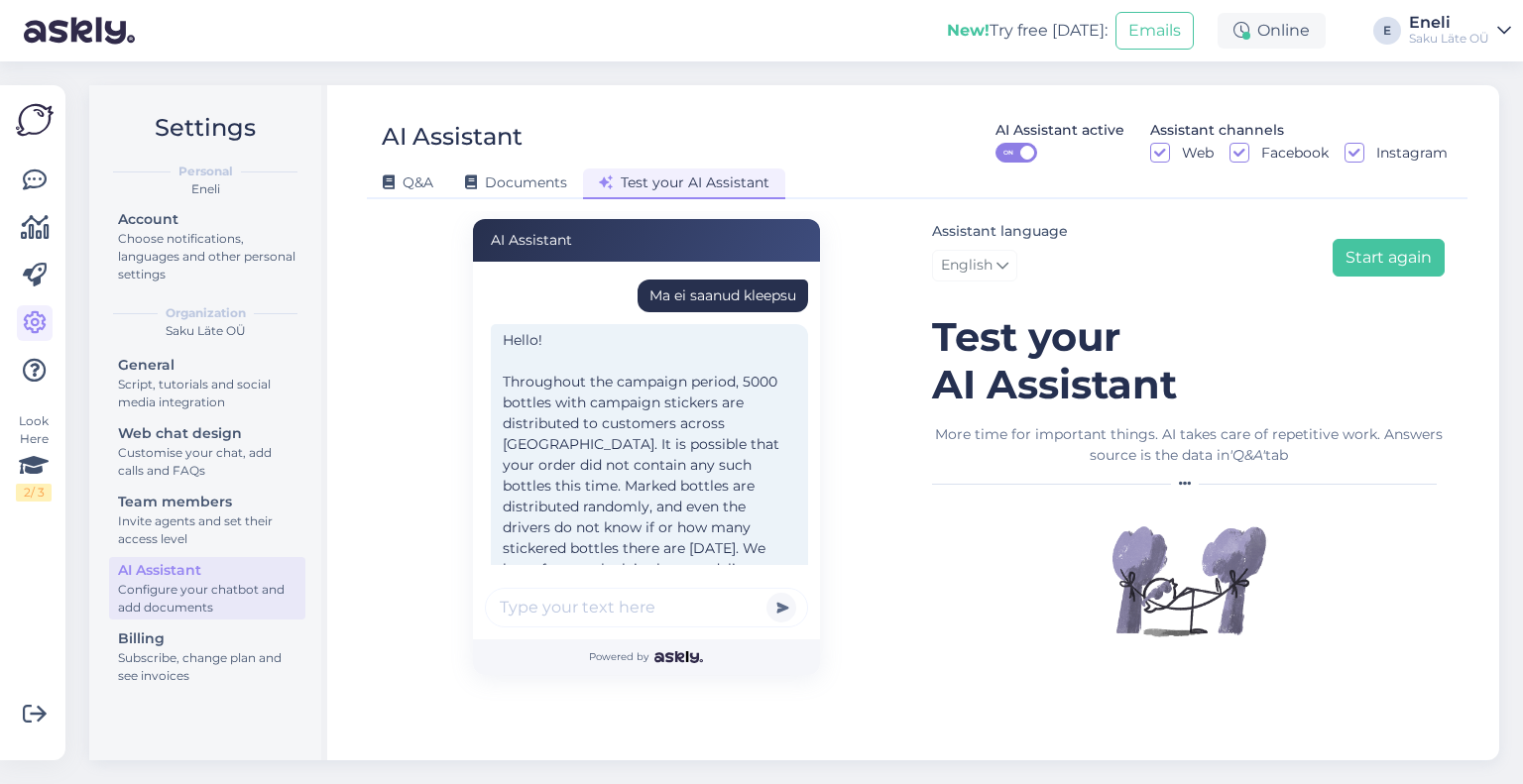 scroll, scrollTop: 59, scrollLeft: 0, axis: vertical 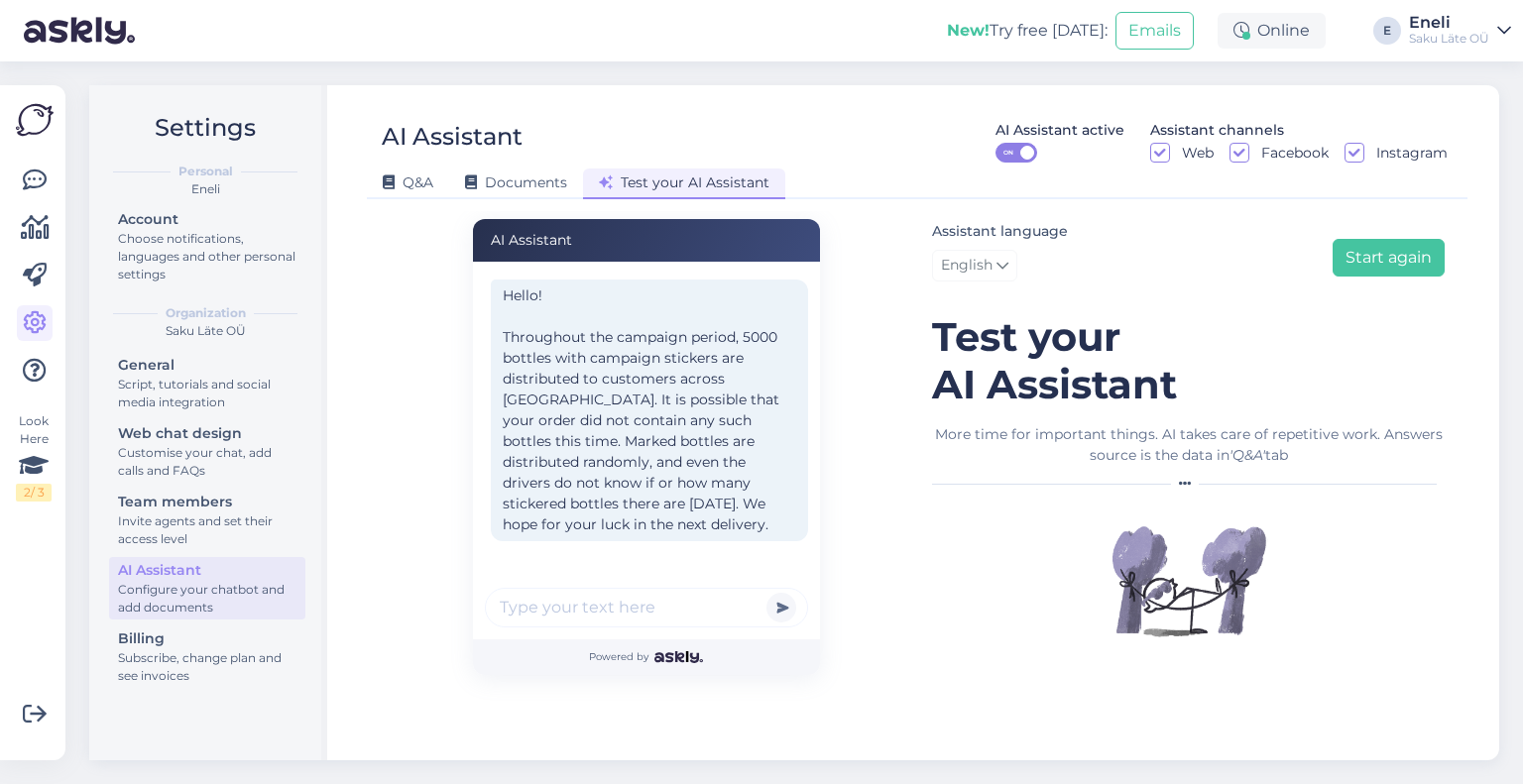 click at bounding box center [646, 608] 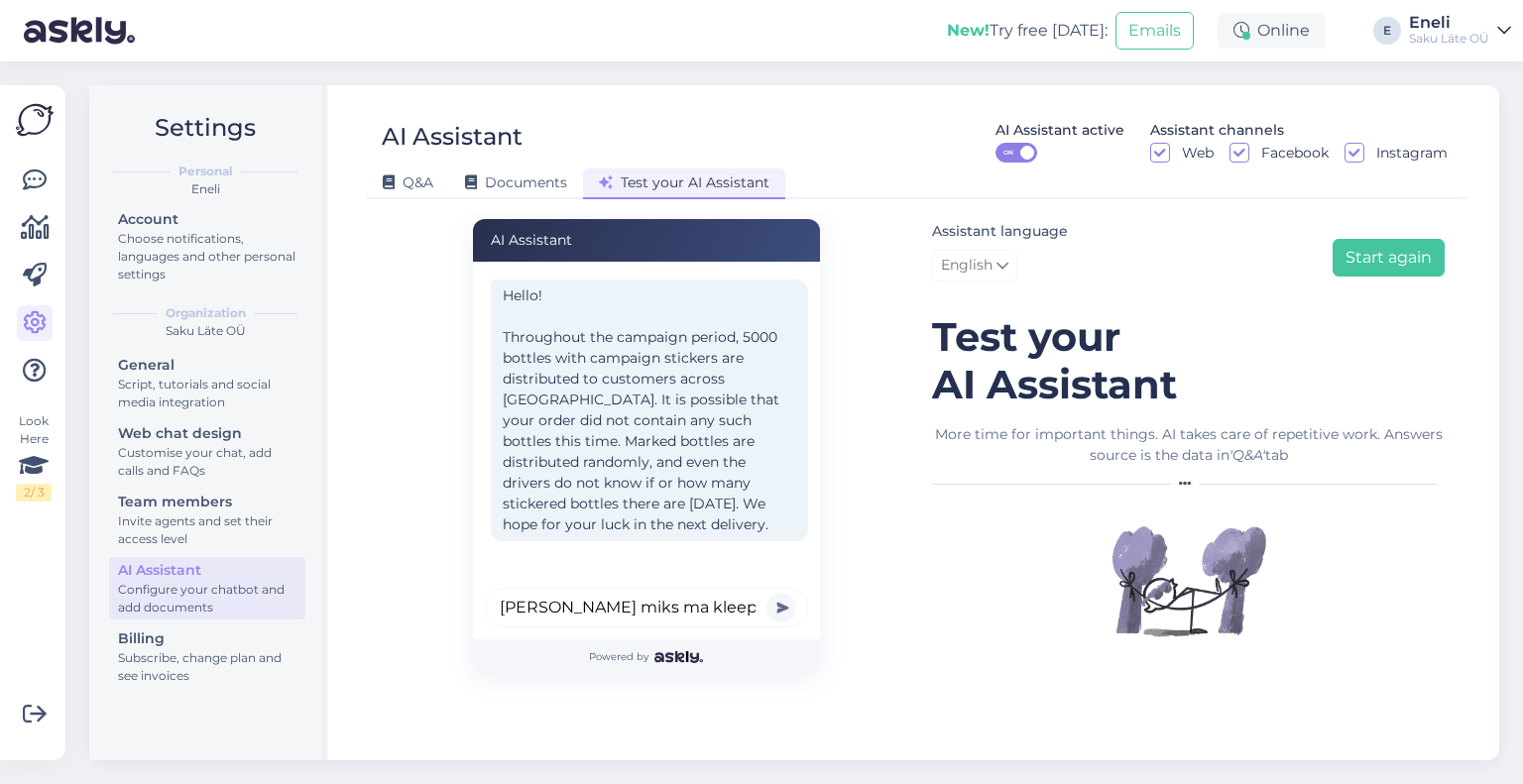 scroll, scrollTop: 0, scrollLeft: 4, axis: horizontal 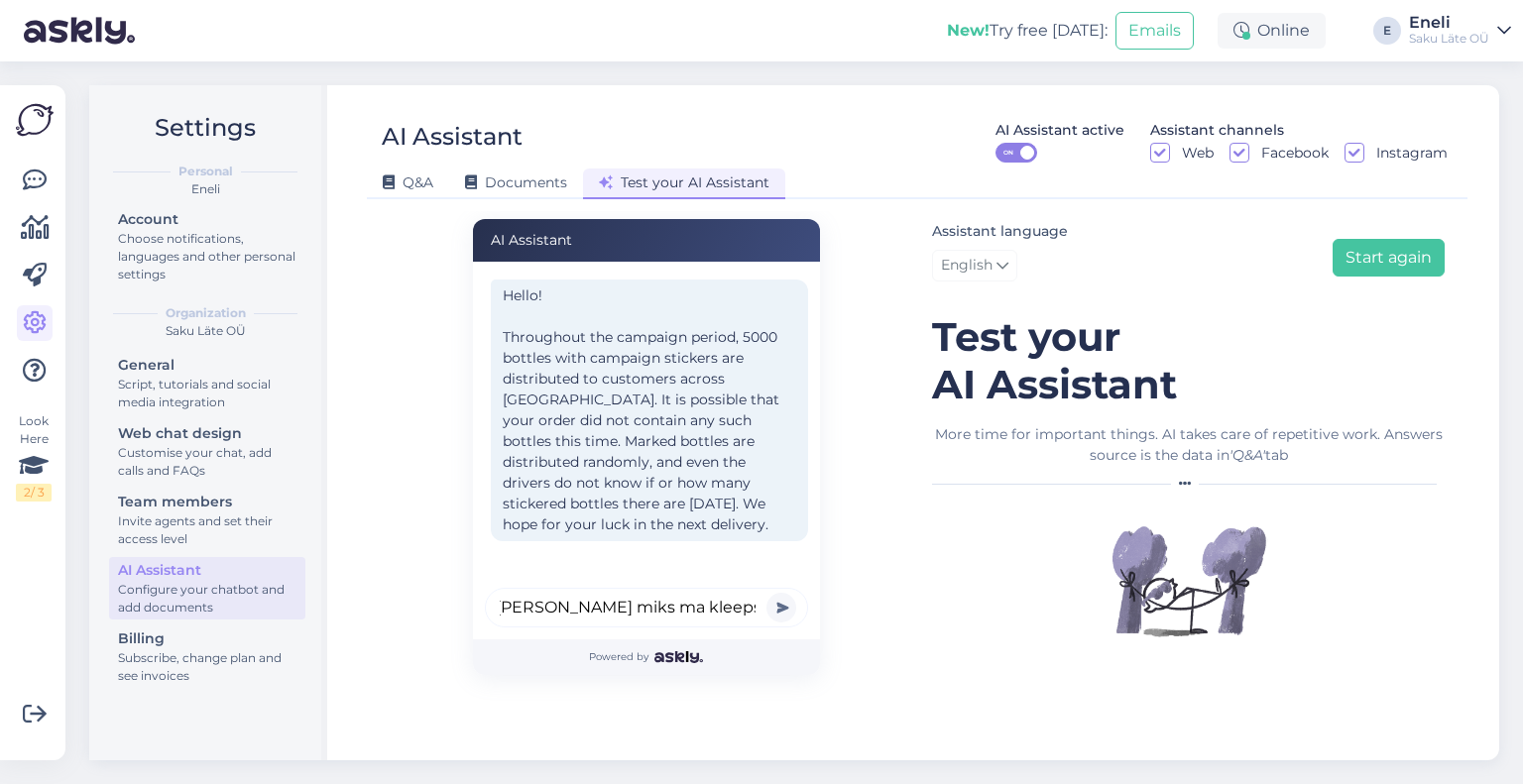 type on "[PERSON_NAME] miks ma kleepsu ei saanud?" 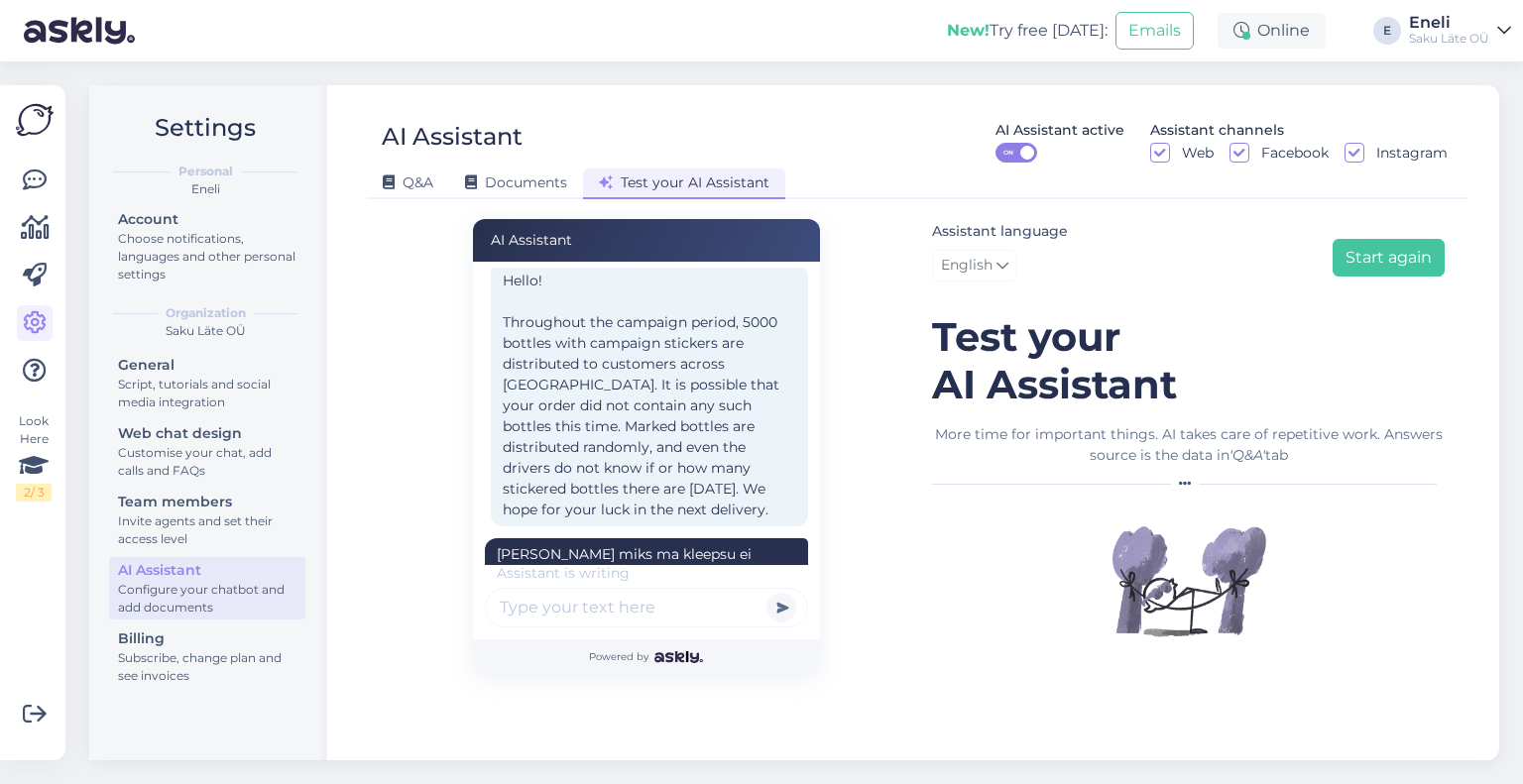 scroll, scrollTop: 0, scrollLeft: 0, axis: both 